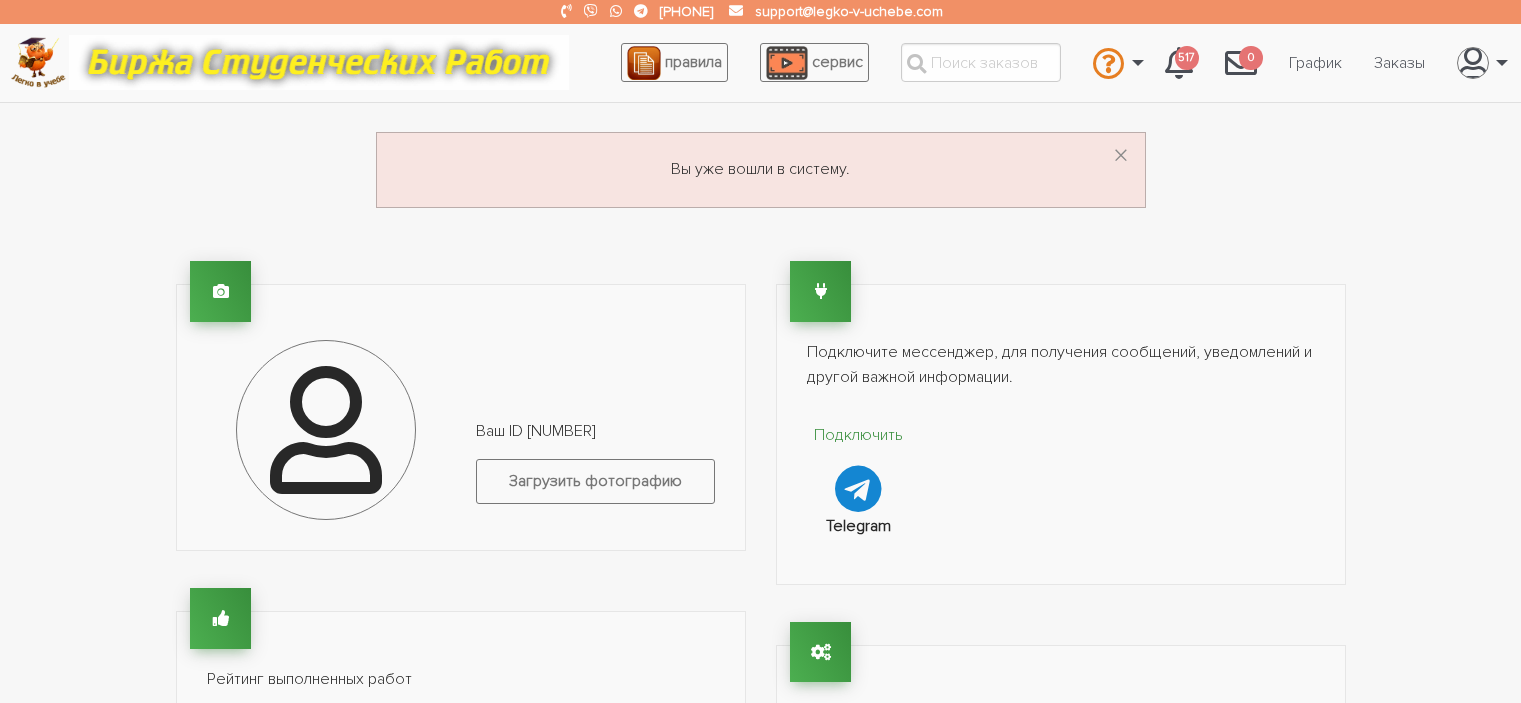 scroll, scrollTop: 0, scrollLeft: 0, axis: both 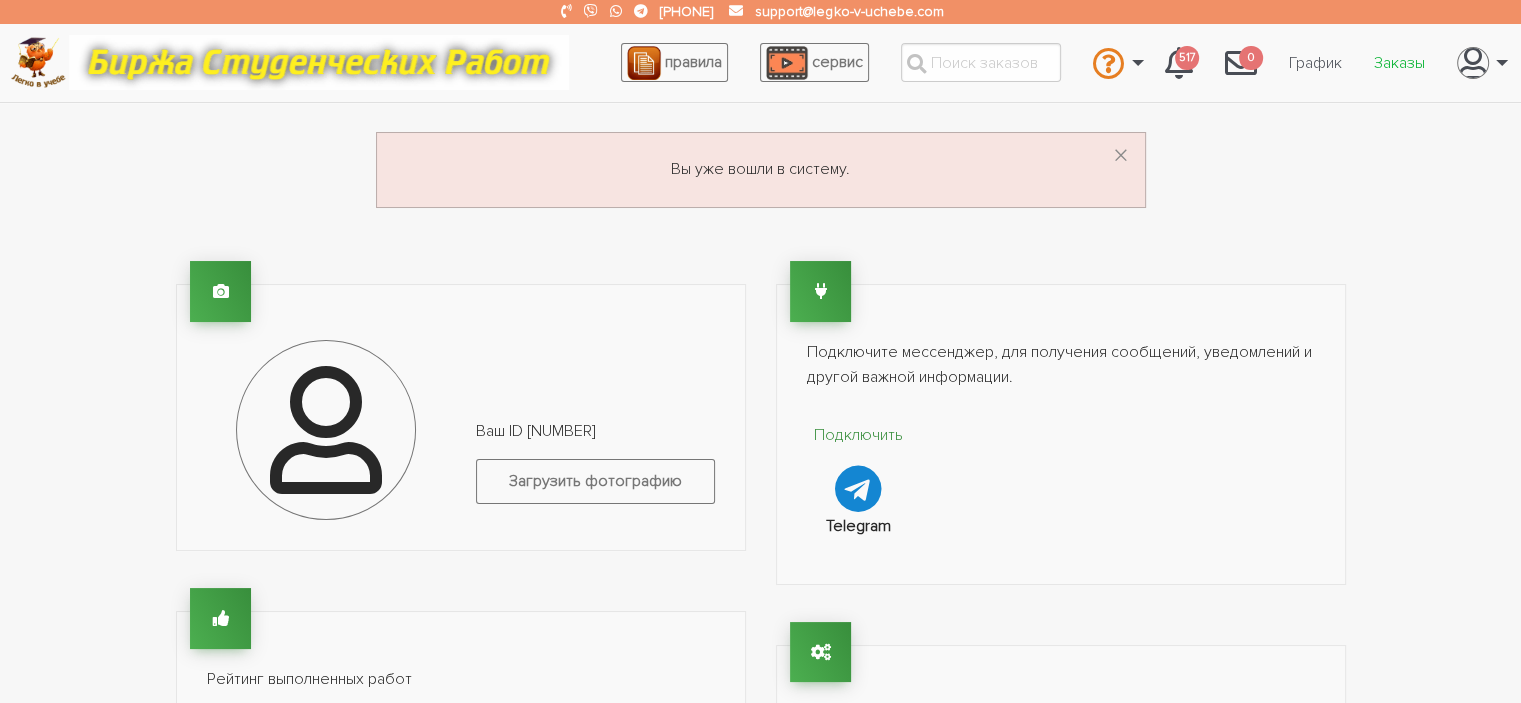 click on "Заказы" at bounding box center [1399, 63] 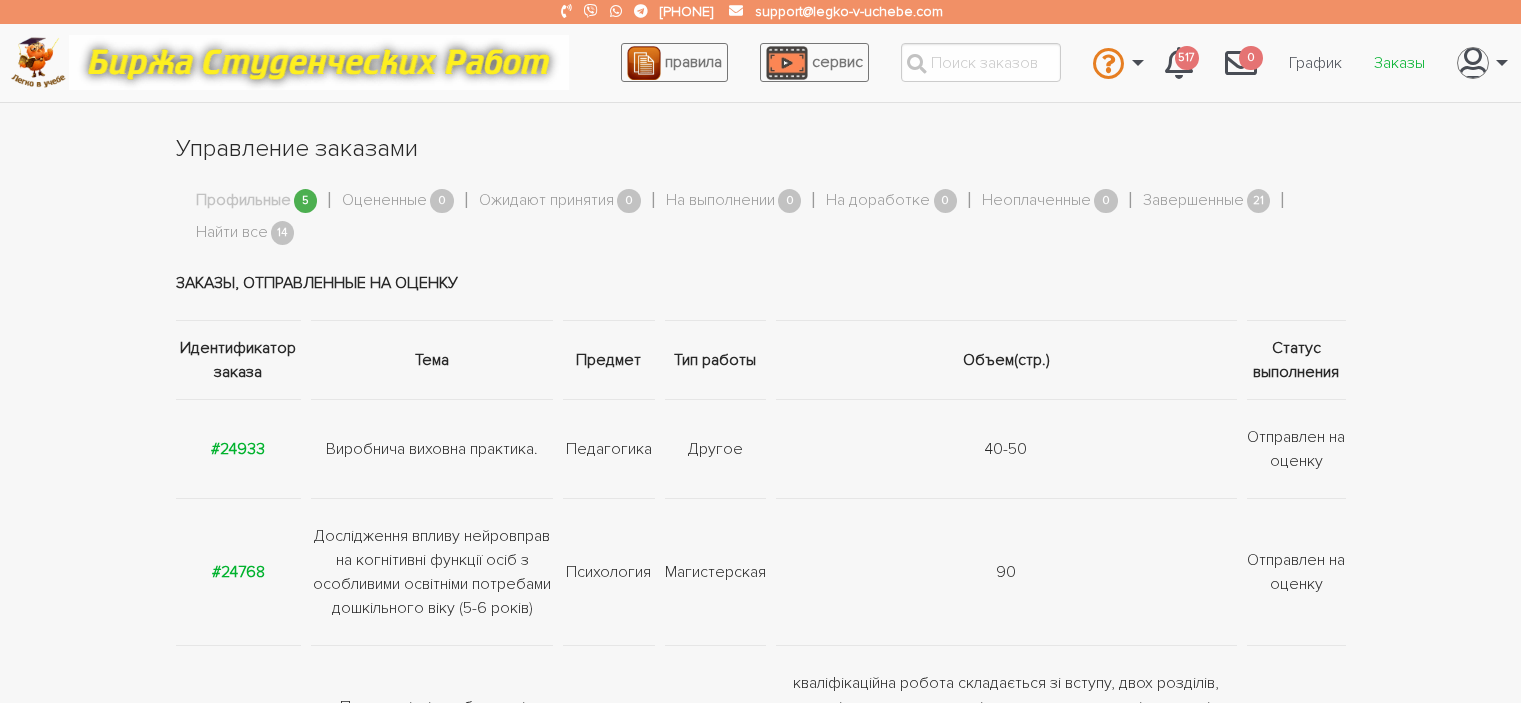 scroll, scrollTop: 0, scrollLeft: 0, axis: both 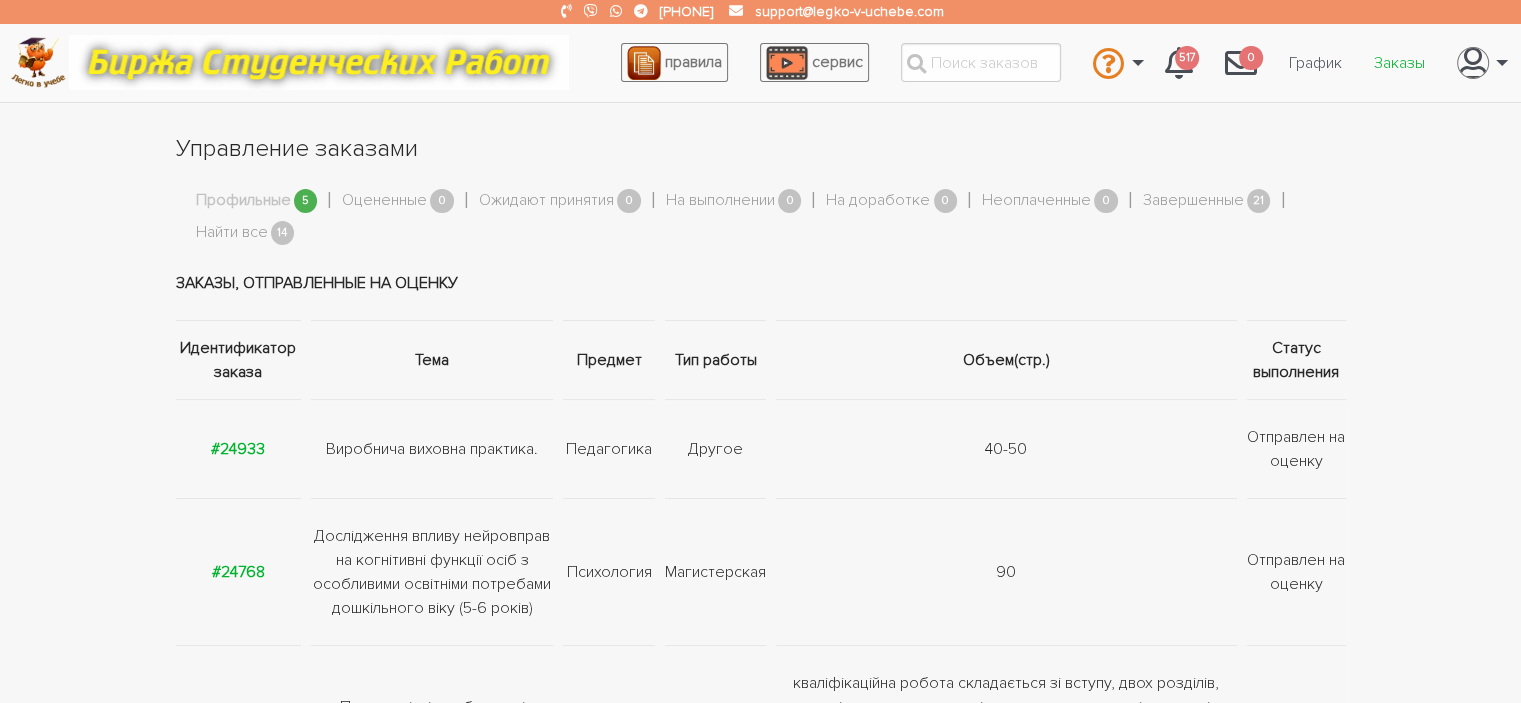 click on "Заказы" at bounding box center (1399, 63) 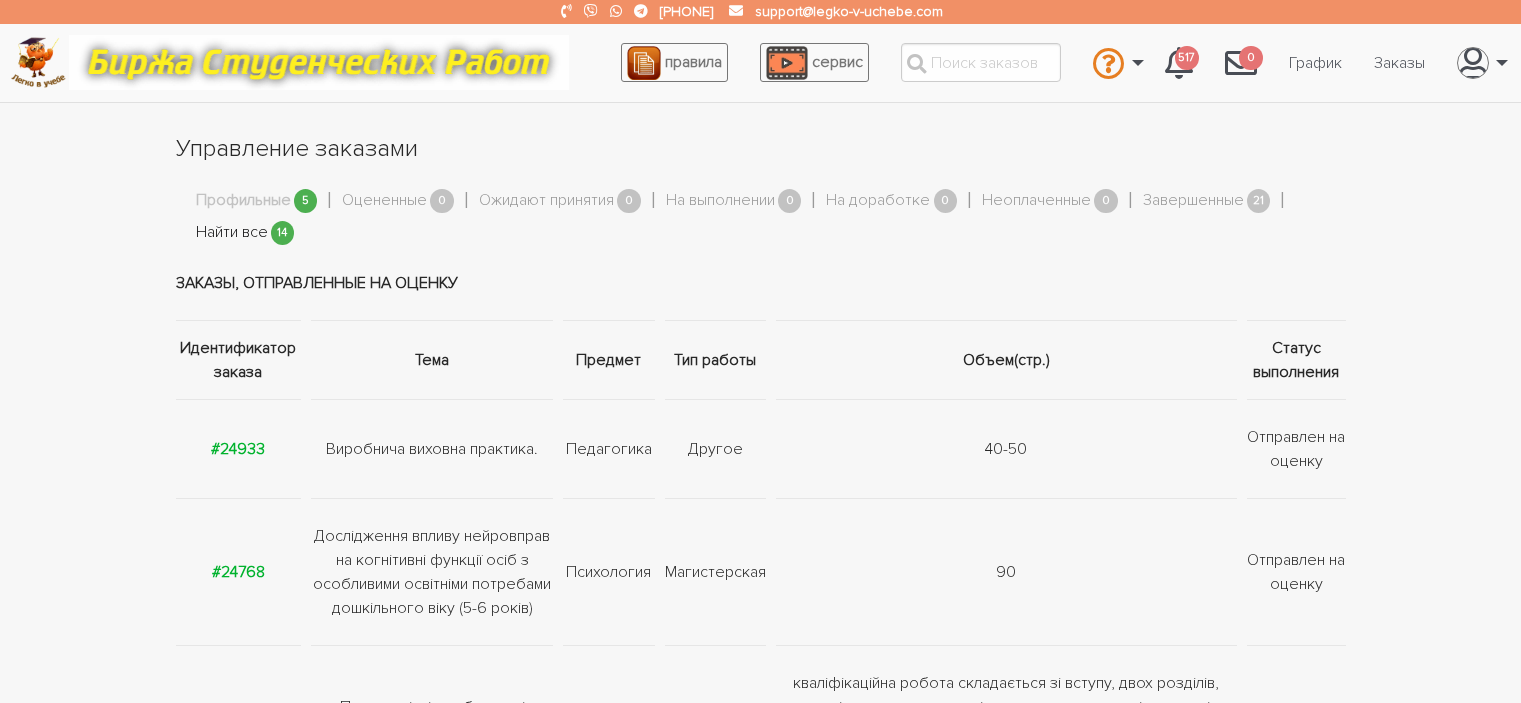 scroll, scrollTop: 0, scrollLeft: 0, axis: both 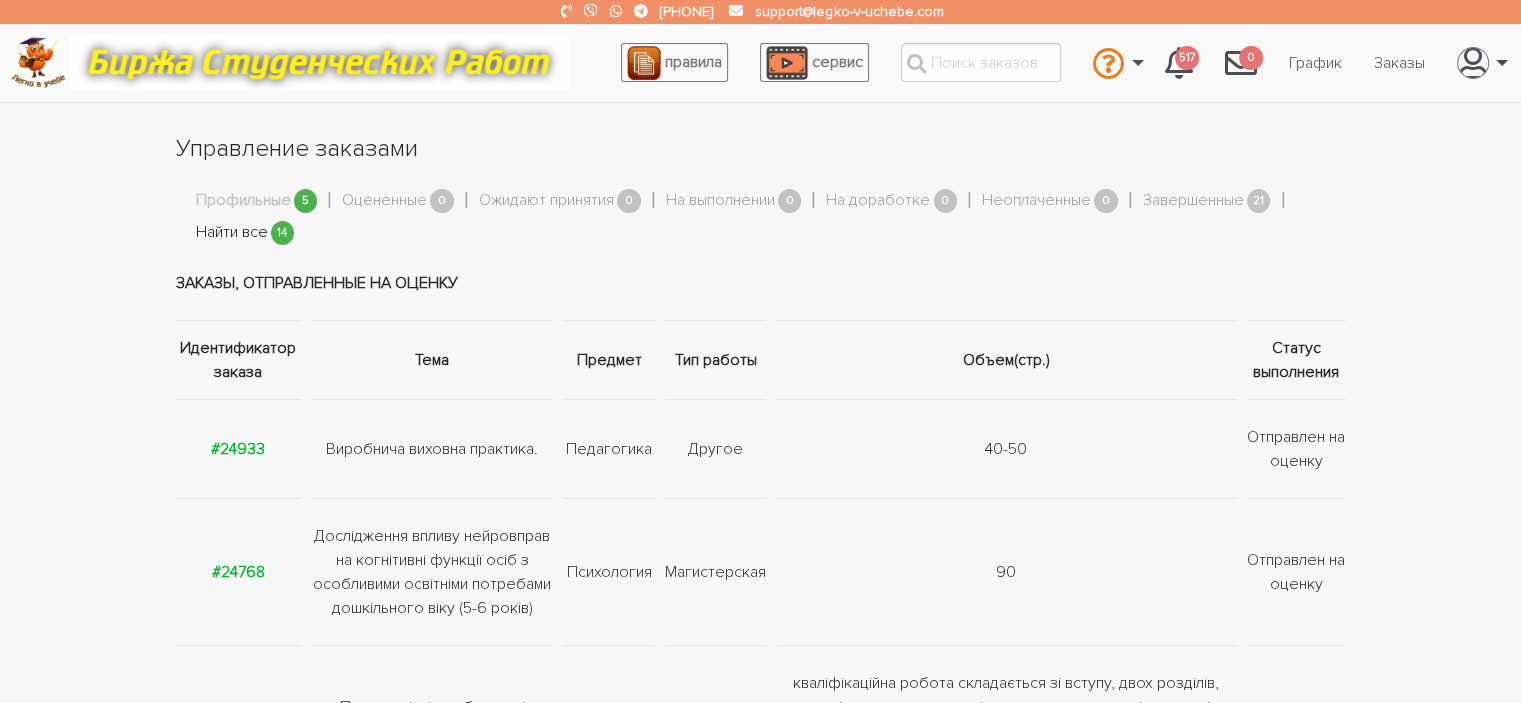 click on "Найти все" at bounding box center [232, 233] 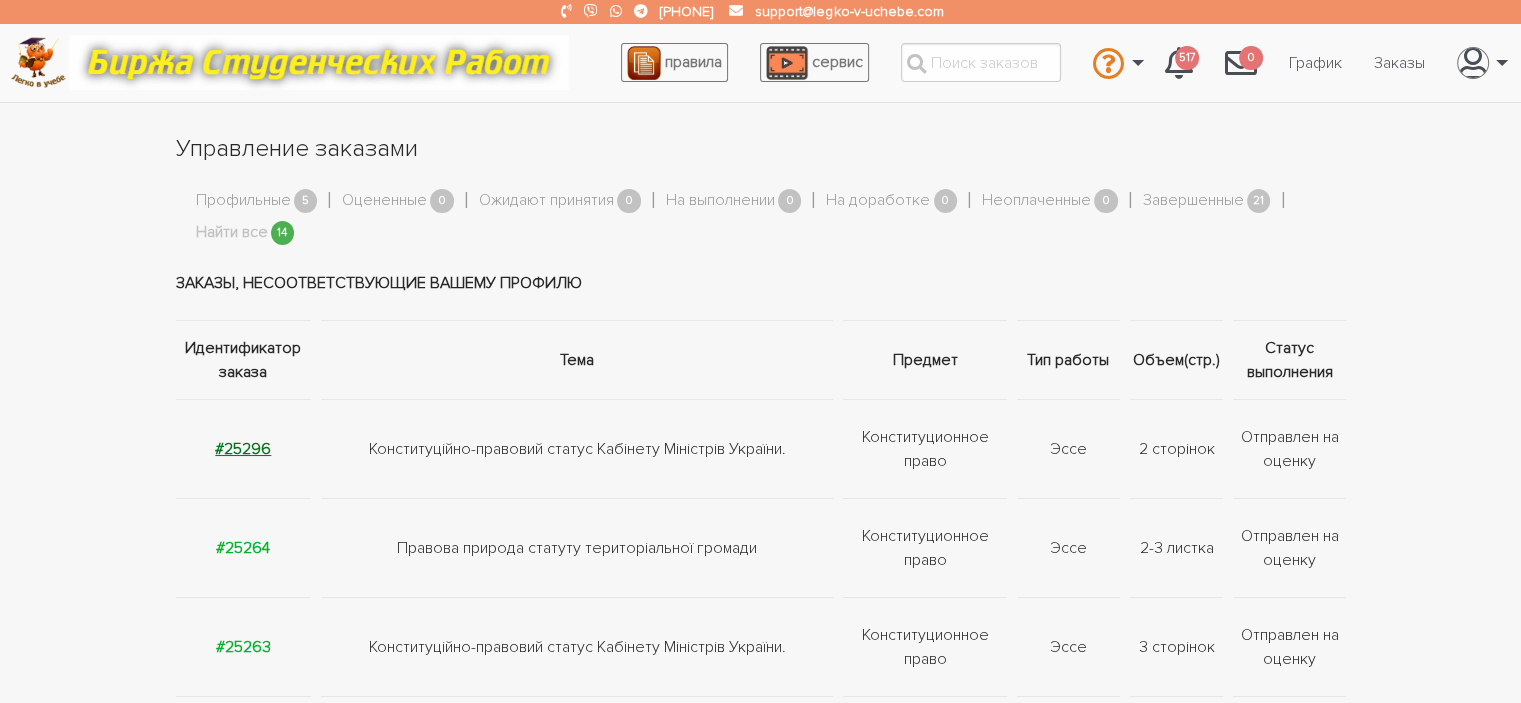 click on "#25296" at bounding box center (243, 449) 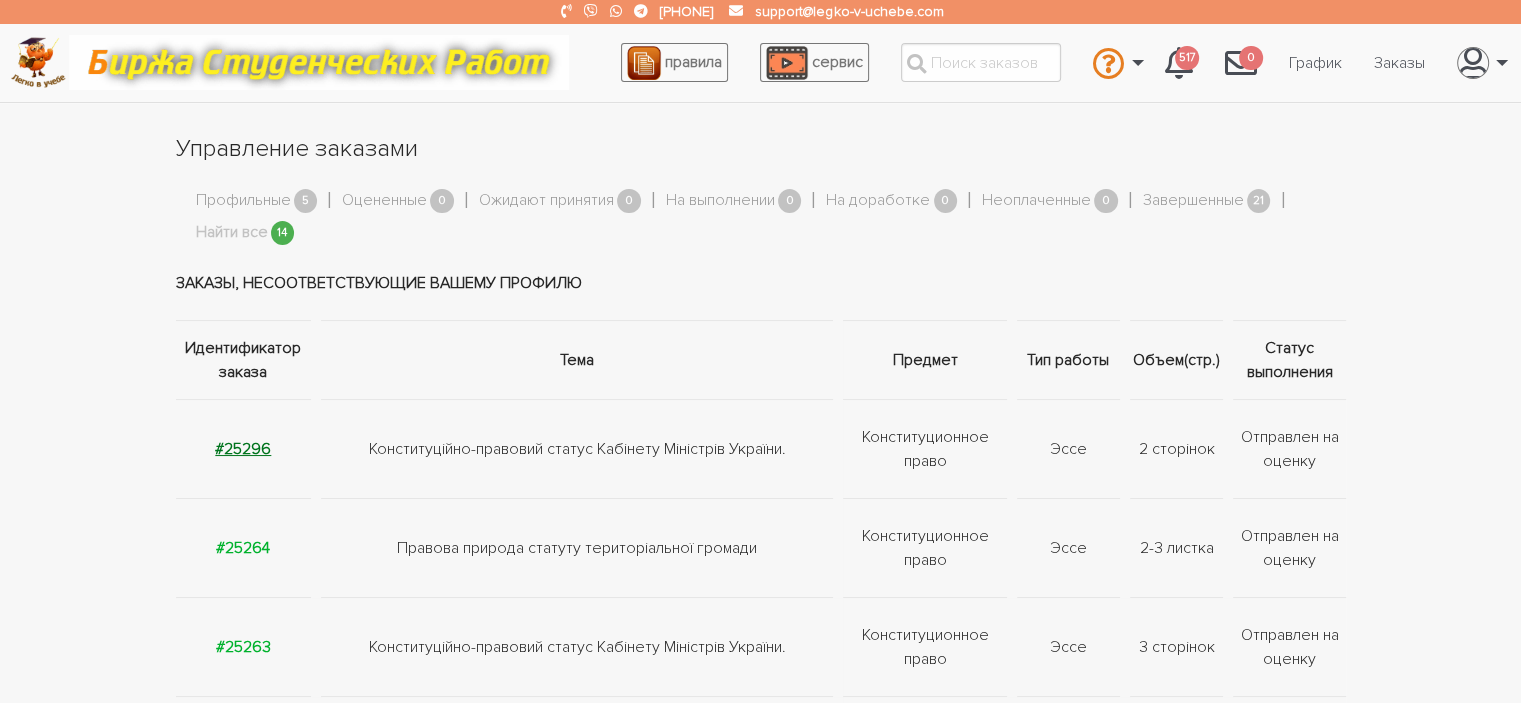 click on "#25296" at bounding box center [243, 449] 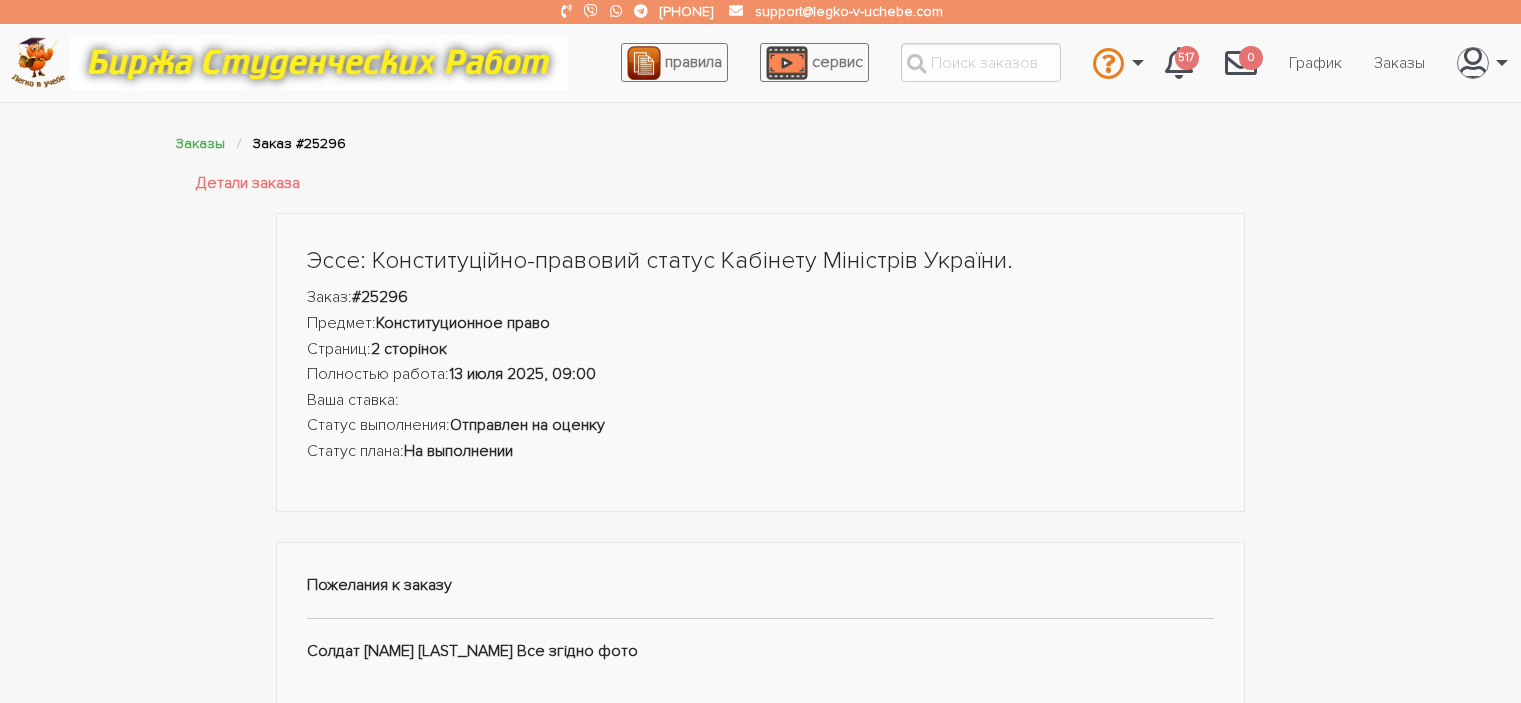 scroll, scrollTop: 0, scrollLeft: 0, axis: both 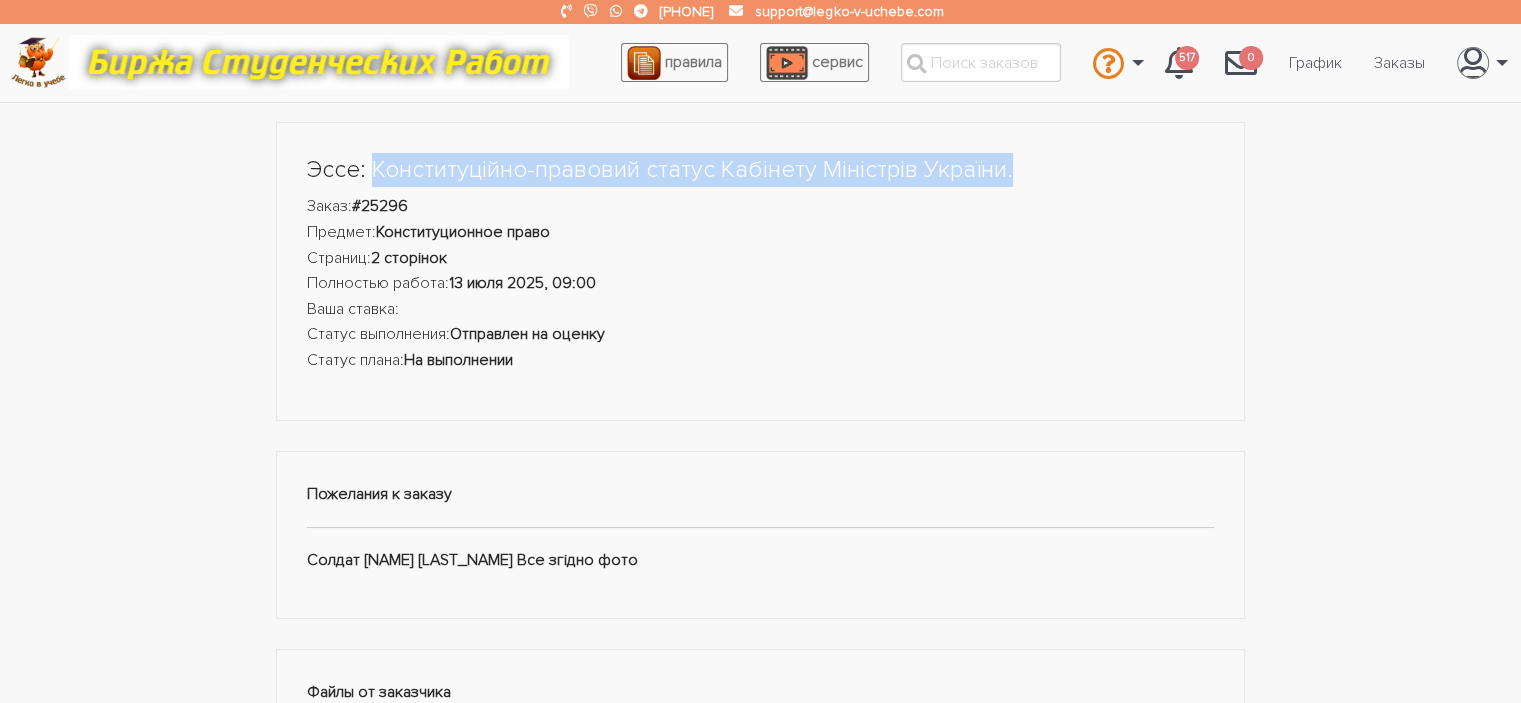 drag, startPoint x: 373, startPoint y: 165, endPoint x: 1036, endPoint y: 133, distance: 663.7718 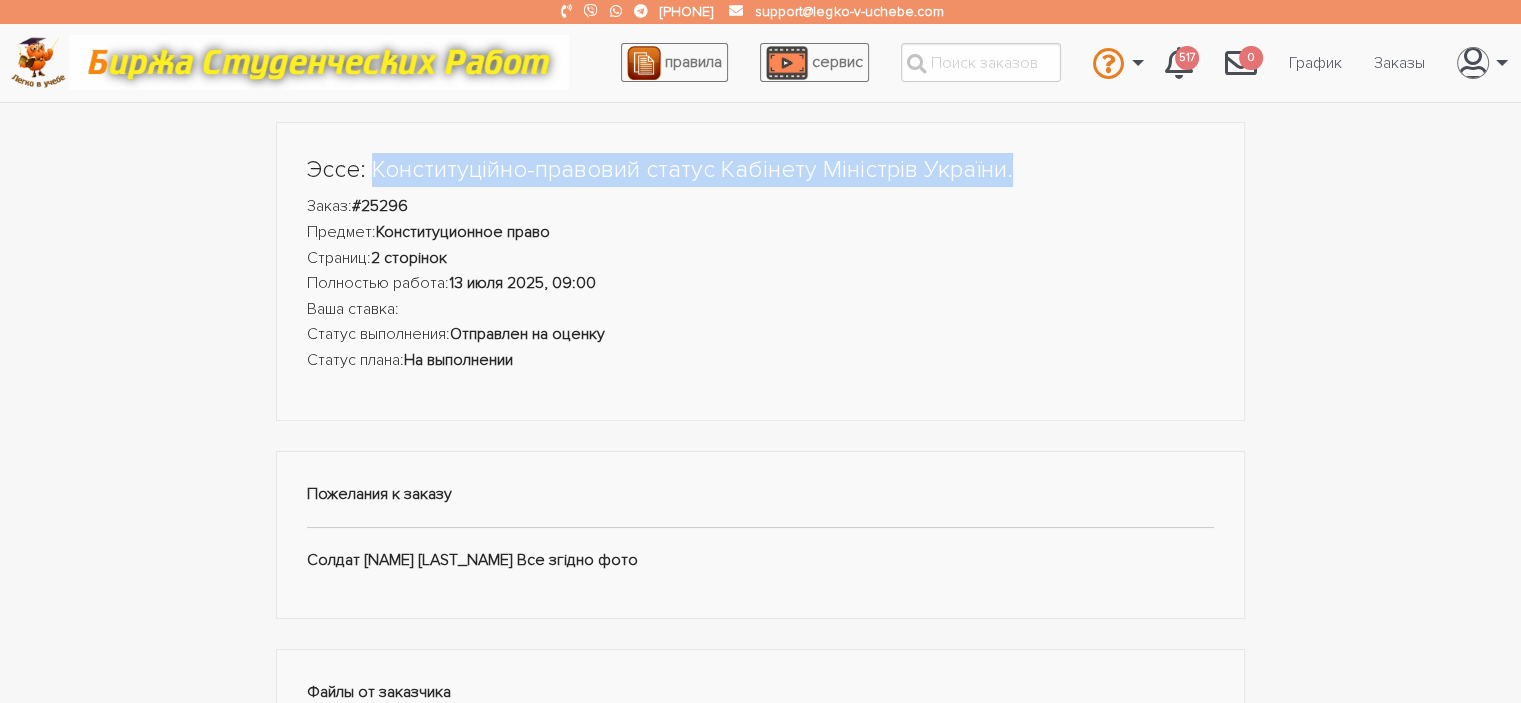 copy on "Конституційно-правовий статус Кабінету Міністрів України." 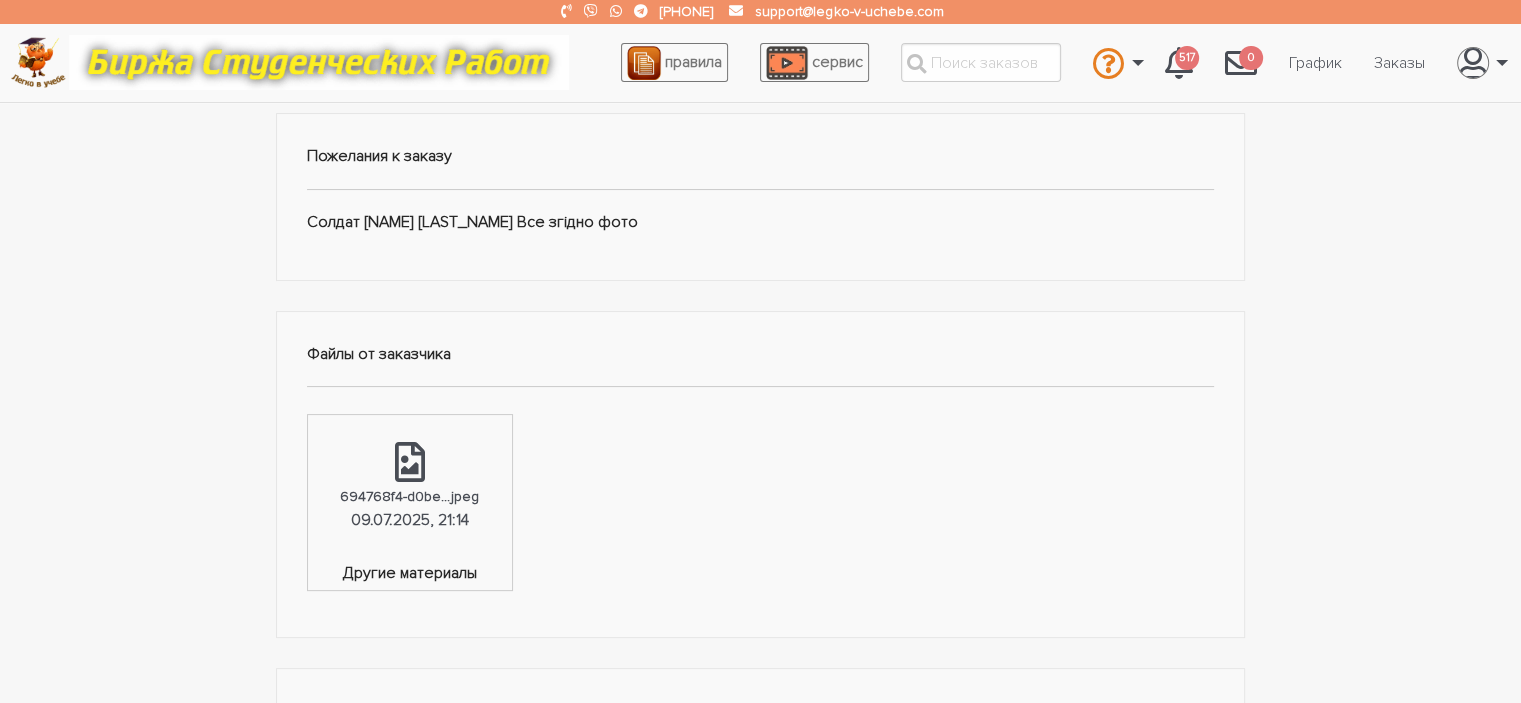 scroll, scrollTop: 520, scrollLeft: 0, axis: vertical 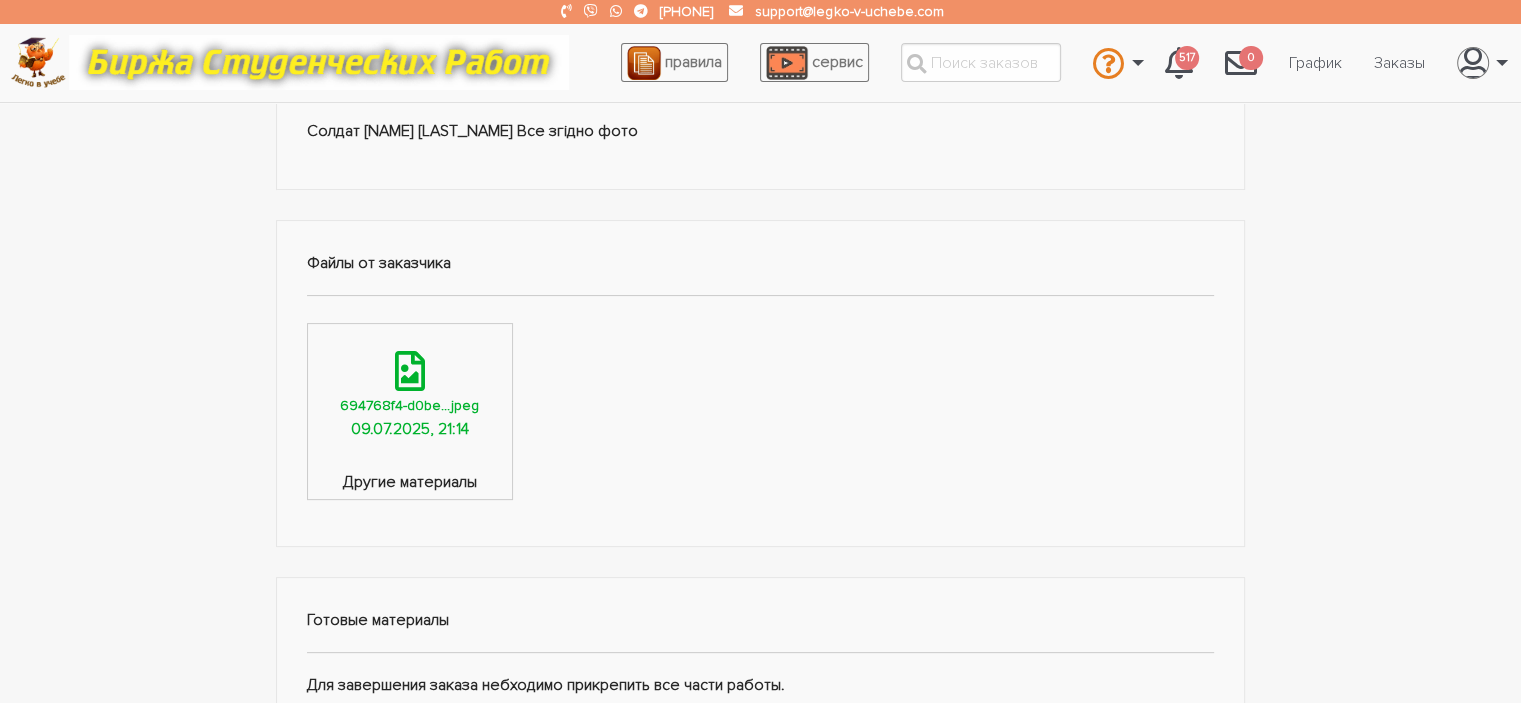 click on "694768f4-d0be...jpeg 09.07.2025, 21:14" at bounding box center [410, 397] 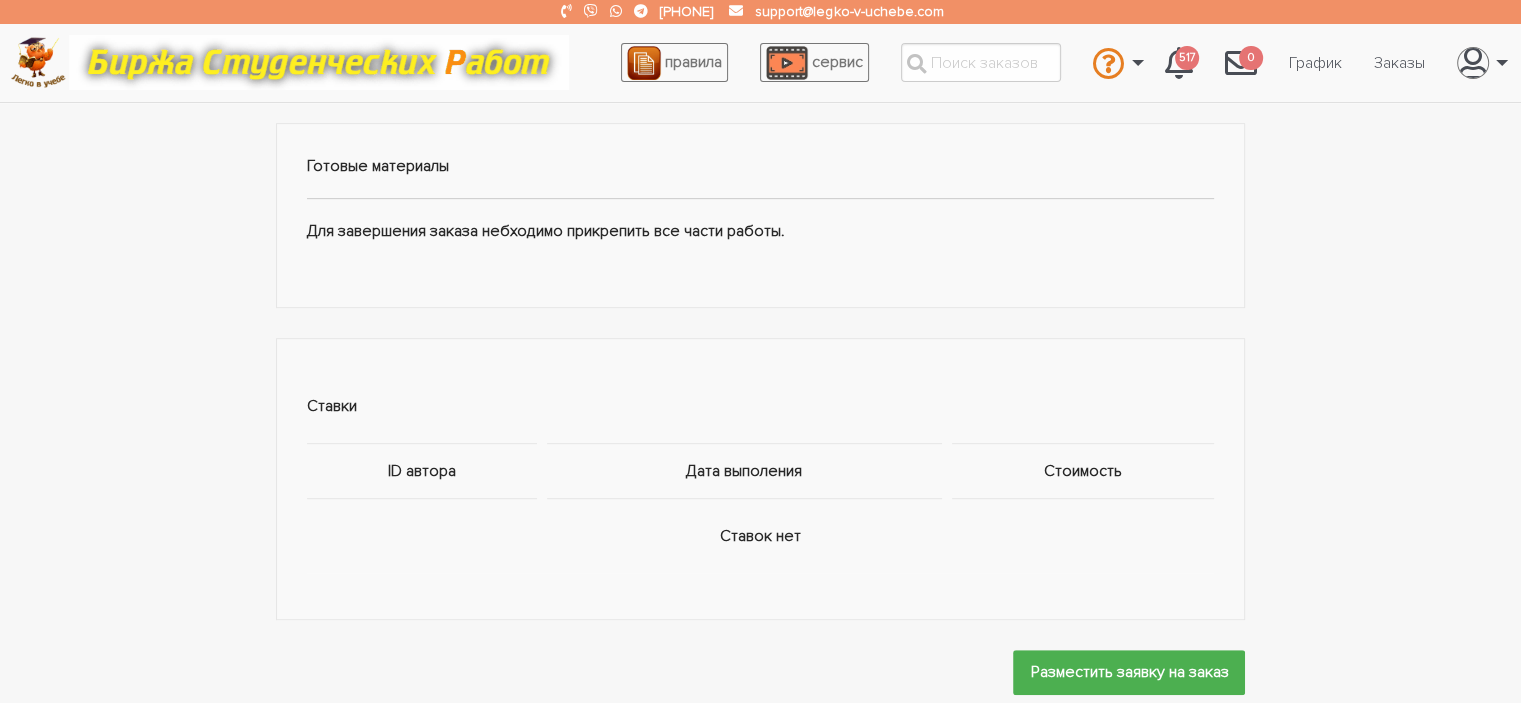 scroll, scrollTop: 981, scrollLeft: 0, axis: vertical 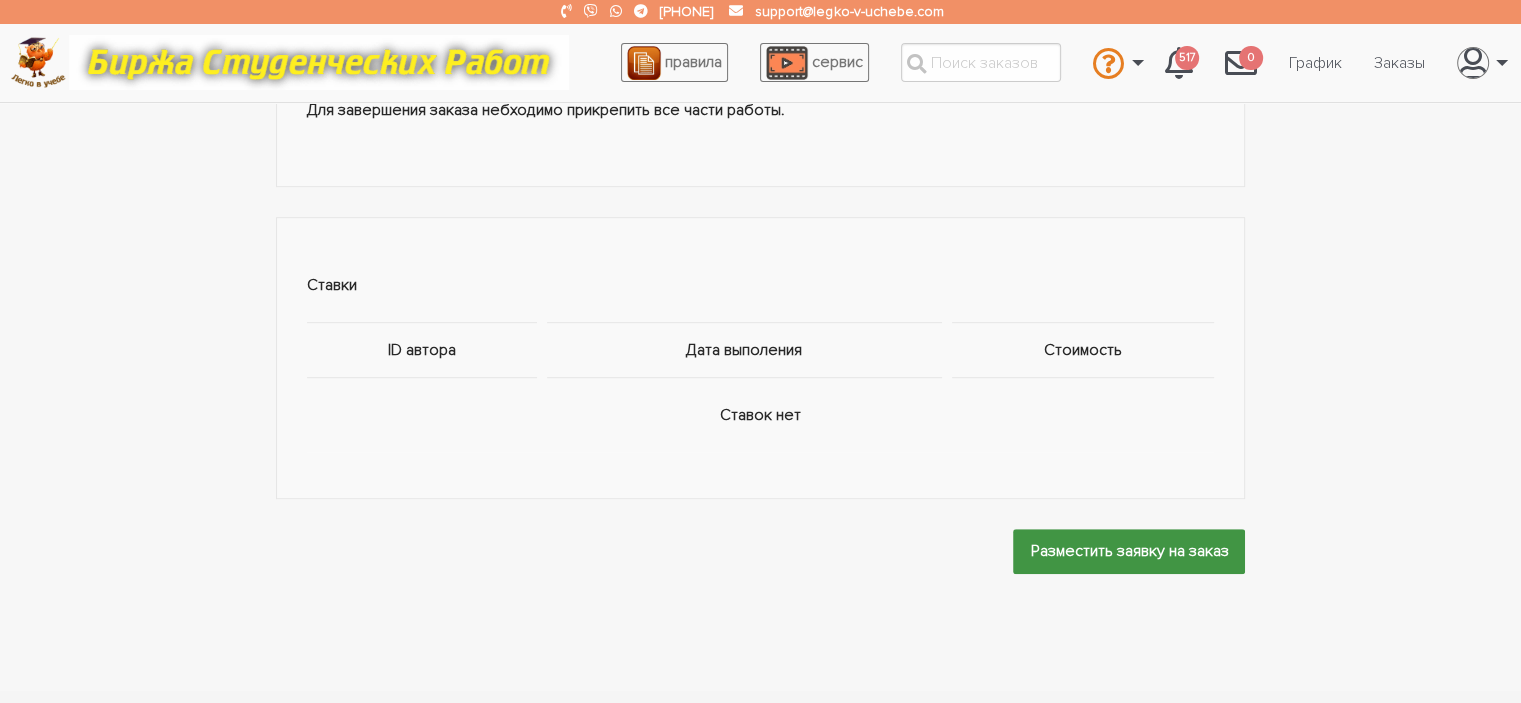 click on "Разместить заявку на заказ" at bounding box center (1129, 551) 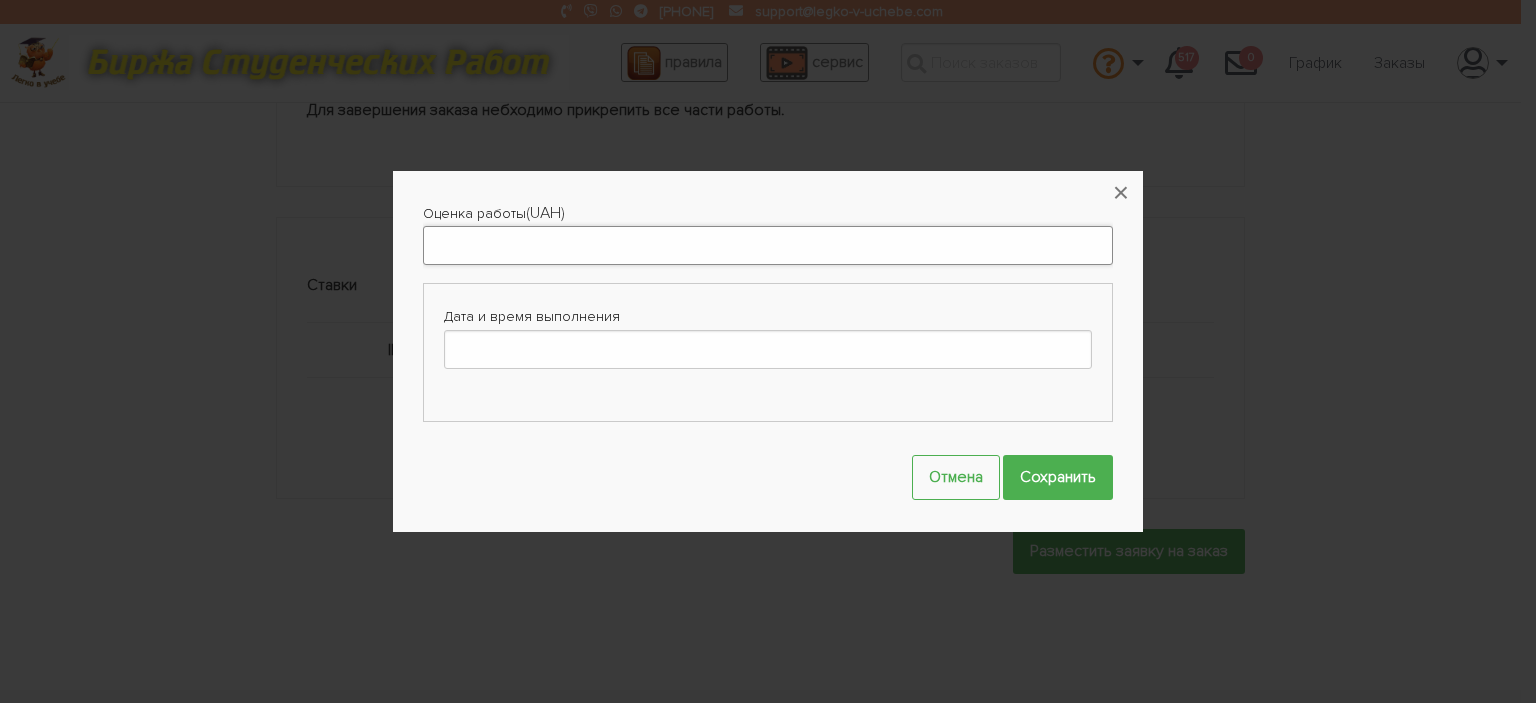 click on "Оценка работы" at bounding box center (768, 245) 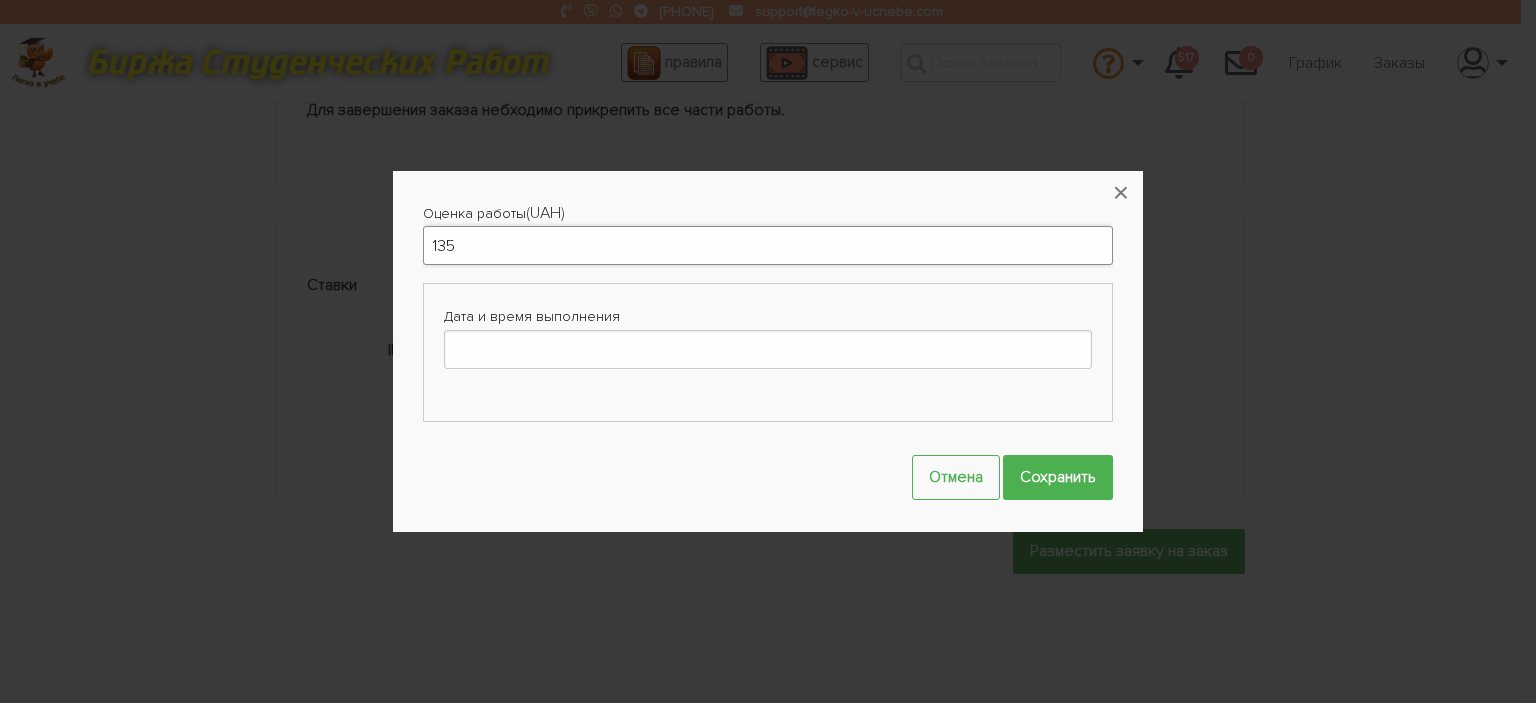 type on "135" 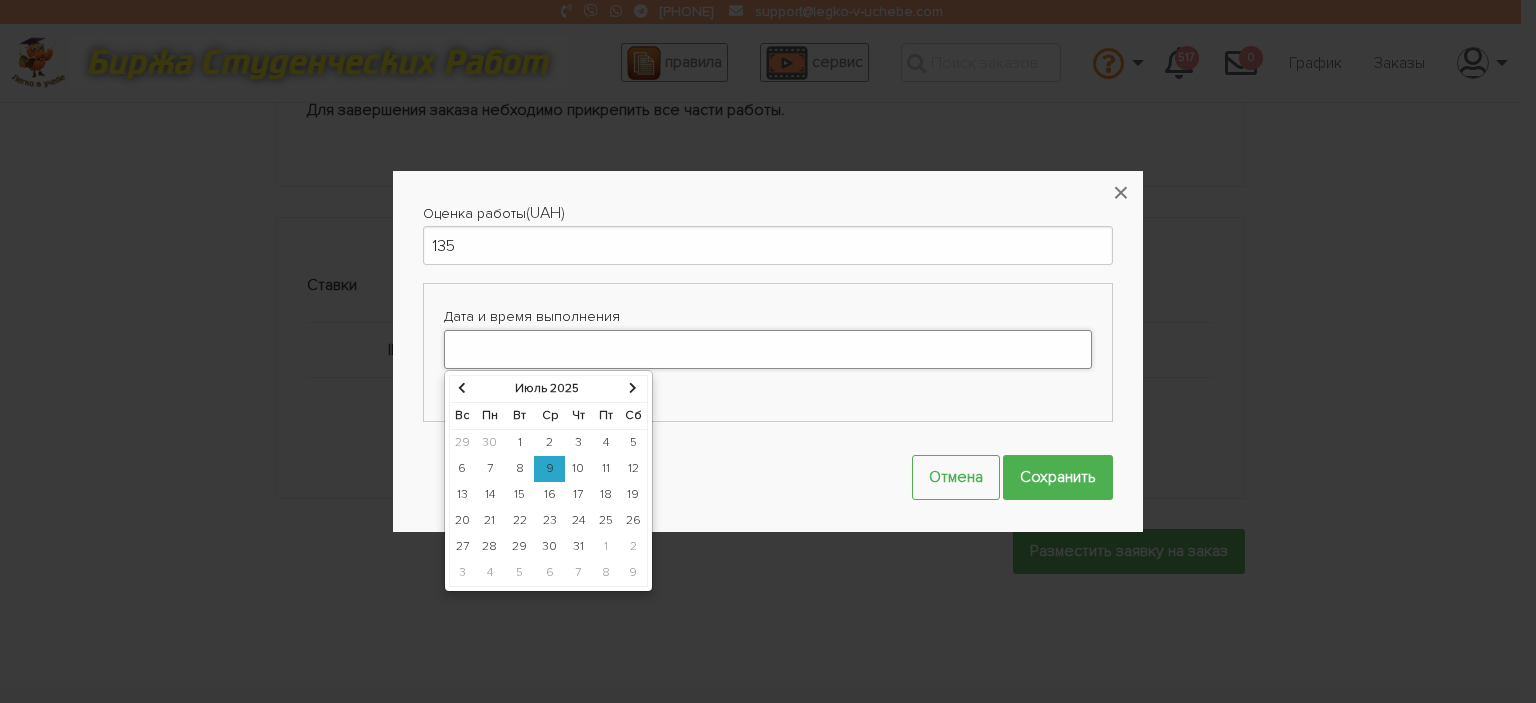 click on "Дата и время выполнения" at bounding box center (768, 349) 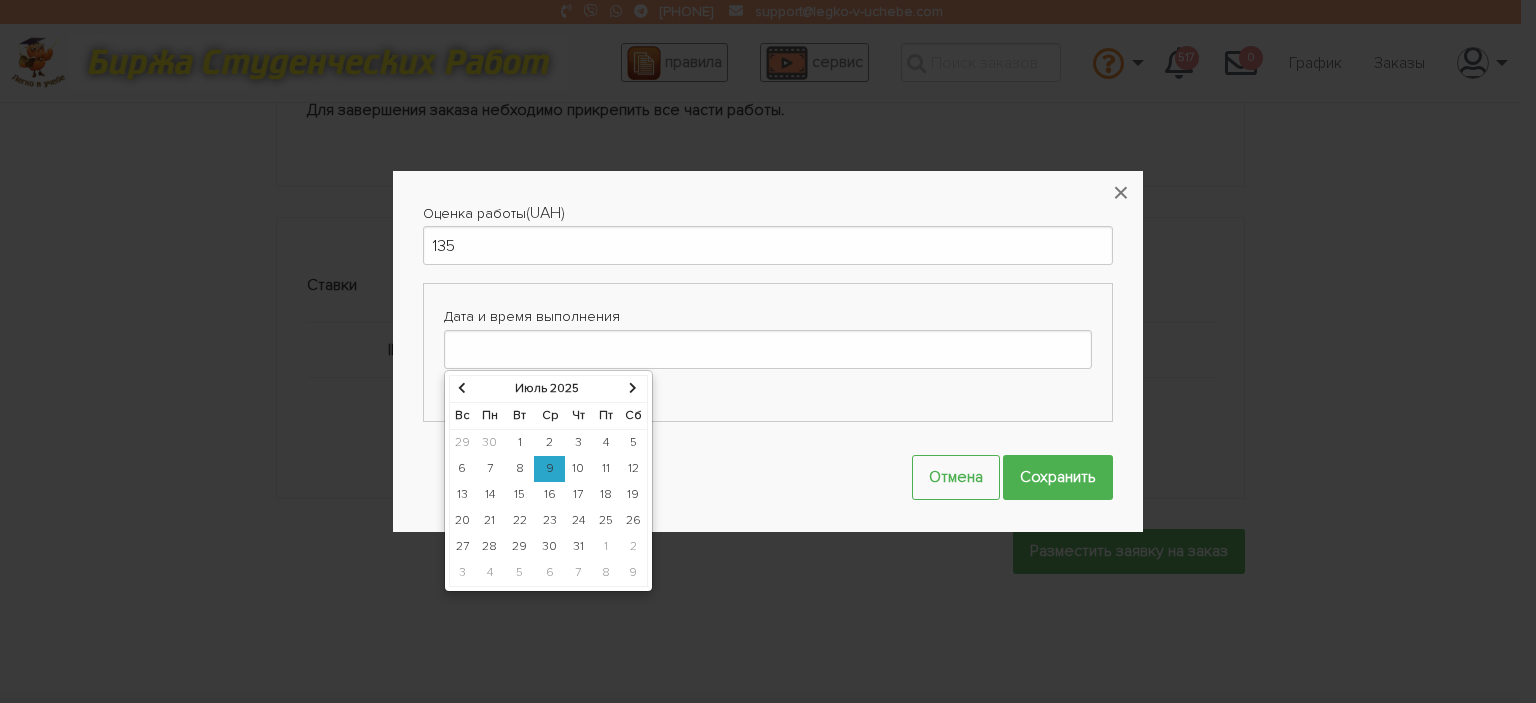 click on "13" at bounding box center (462, 443) 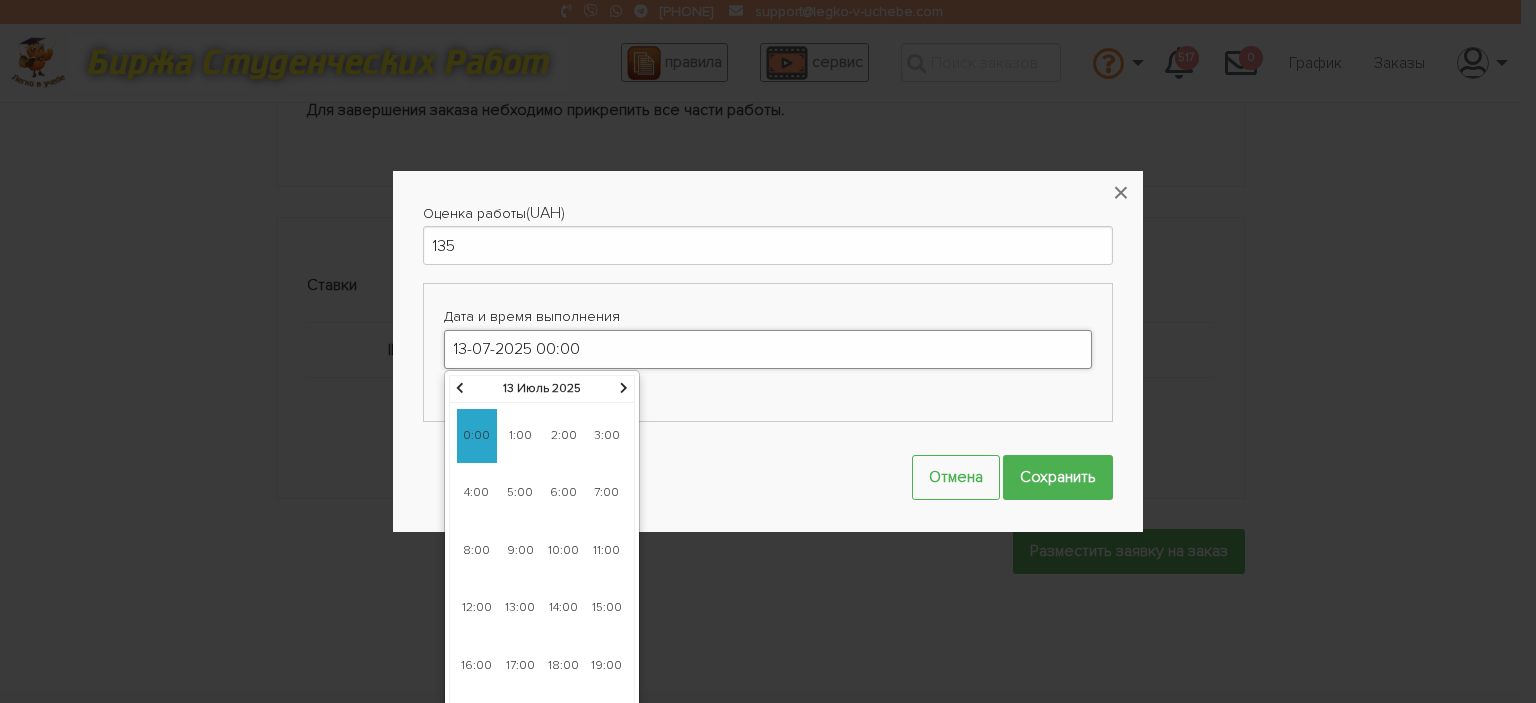 scroll, scrollTop: 1337, scrollLeft: 0, axis: vertical 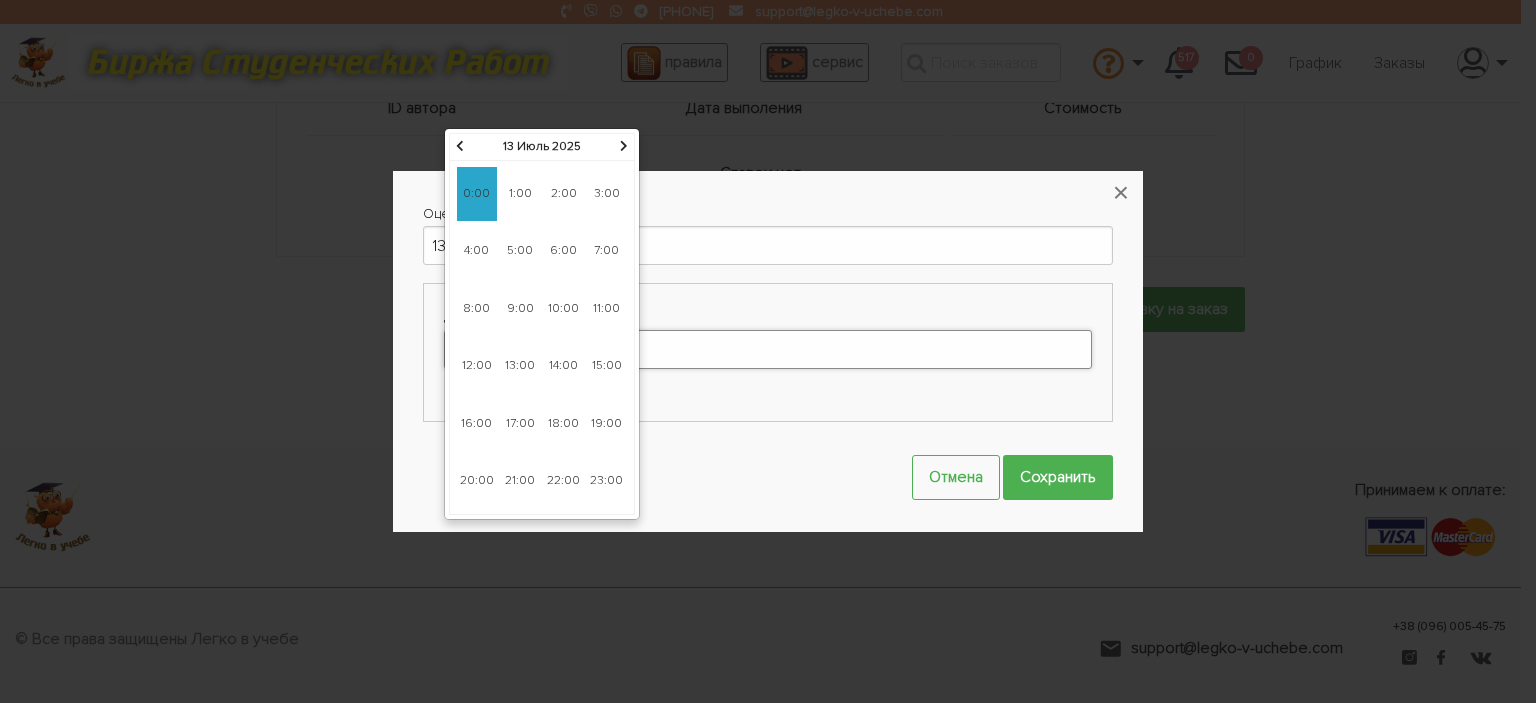 click on "Оценка работы  (UAH)
135
Дата и время выполнения
13-07-2025 00:00
Отмена
Сохранить
× Loading...
+380960054575
support@legko-v-uchebe.com
правила
сервис
Связаться с оператором" at bounding box center [760, -314] 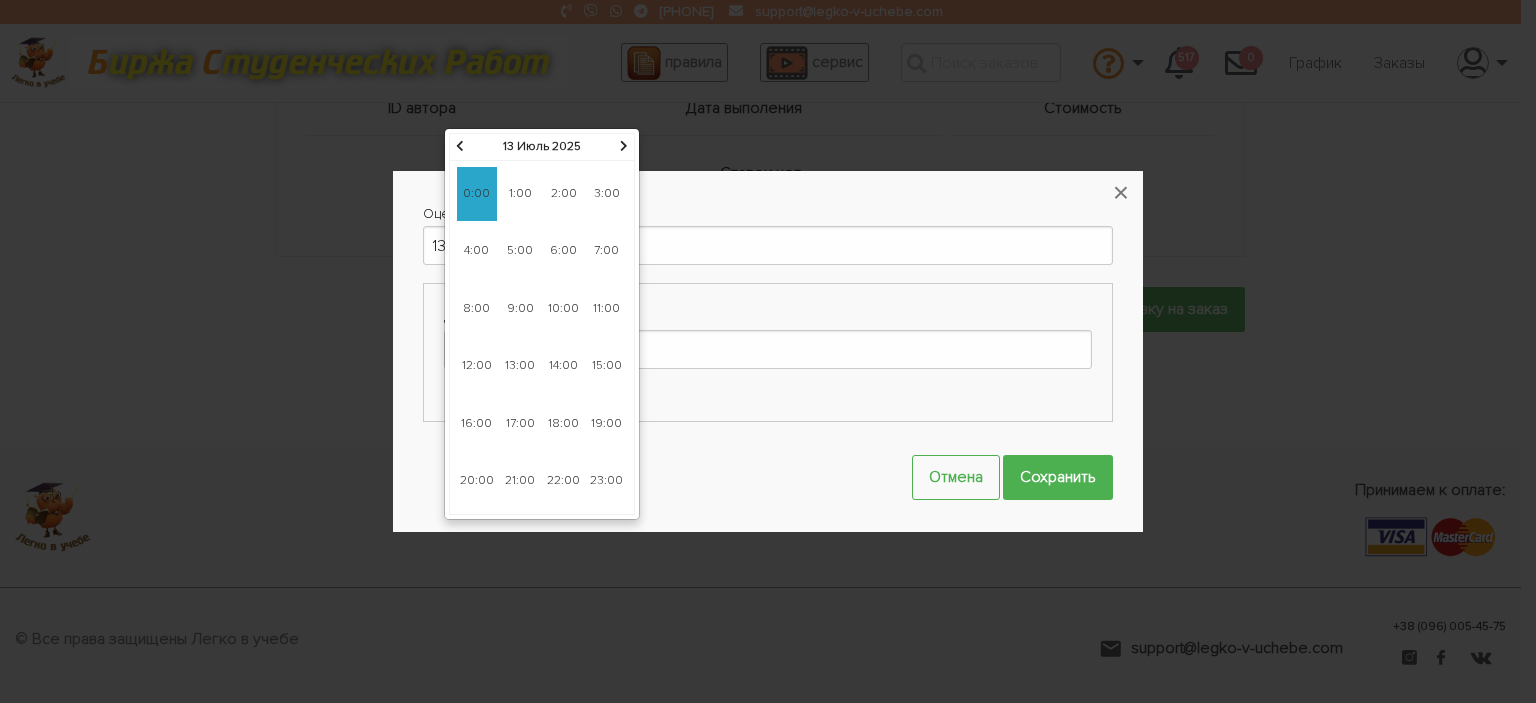 click on "9:00" at bounding box center (520, 309) 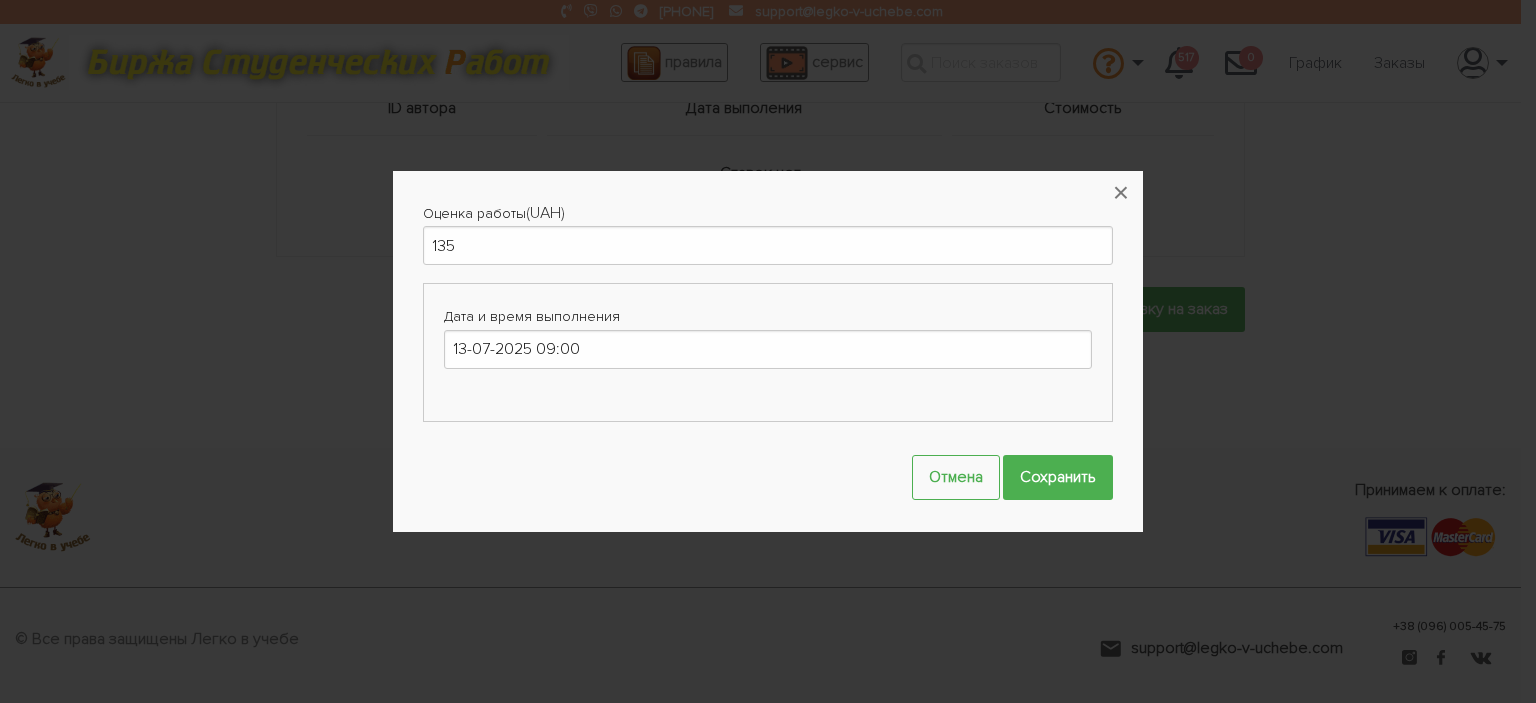 click on "Оценка работы  (UAH)
135
Дата и время выполнения
13-07-2025 09:00
Отмена
Сохранить
× Loading..." at bounding box center (768, 351) 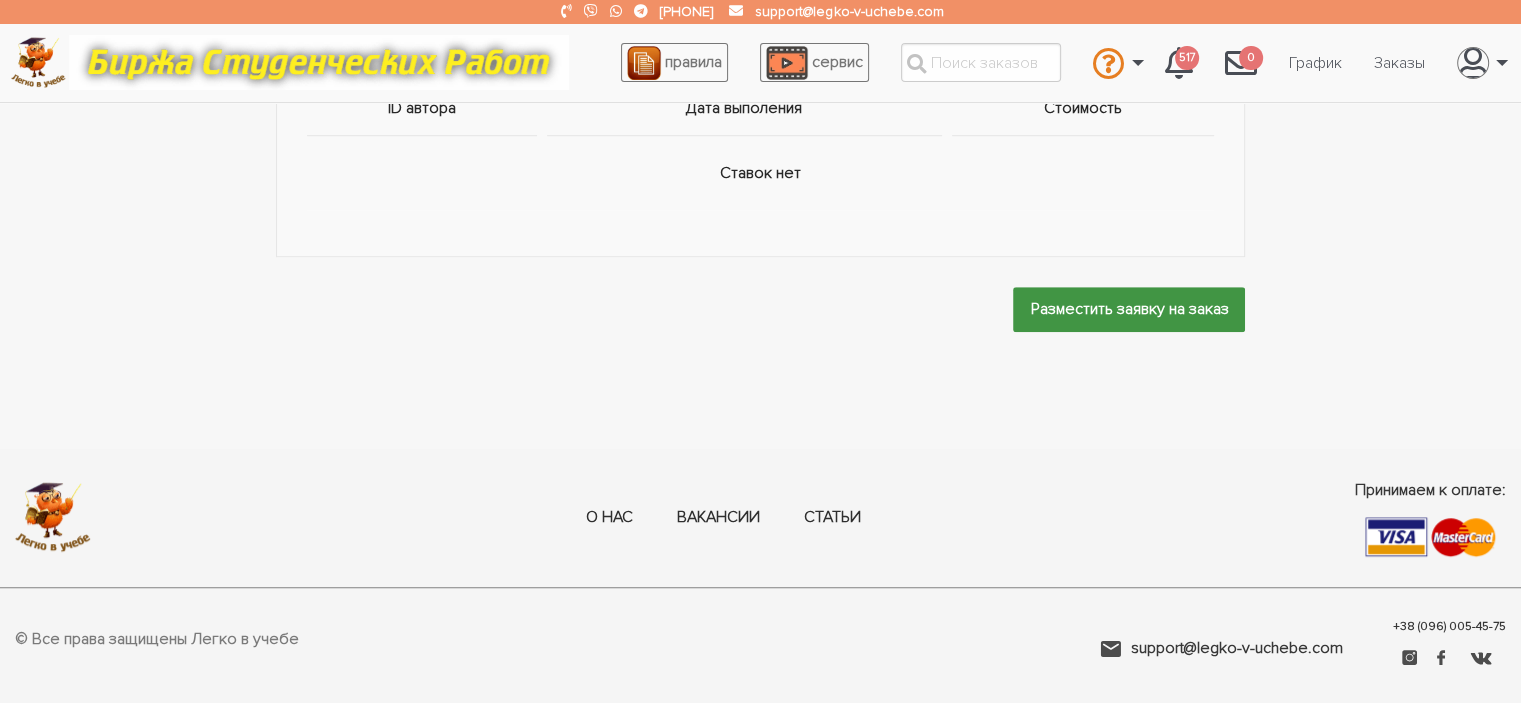click on "Разместить заявку на заказ" at bounding box center (1129, 309) 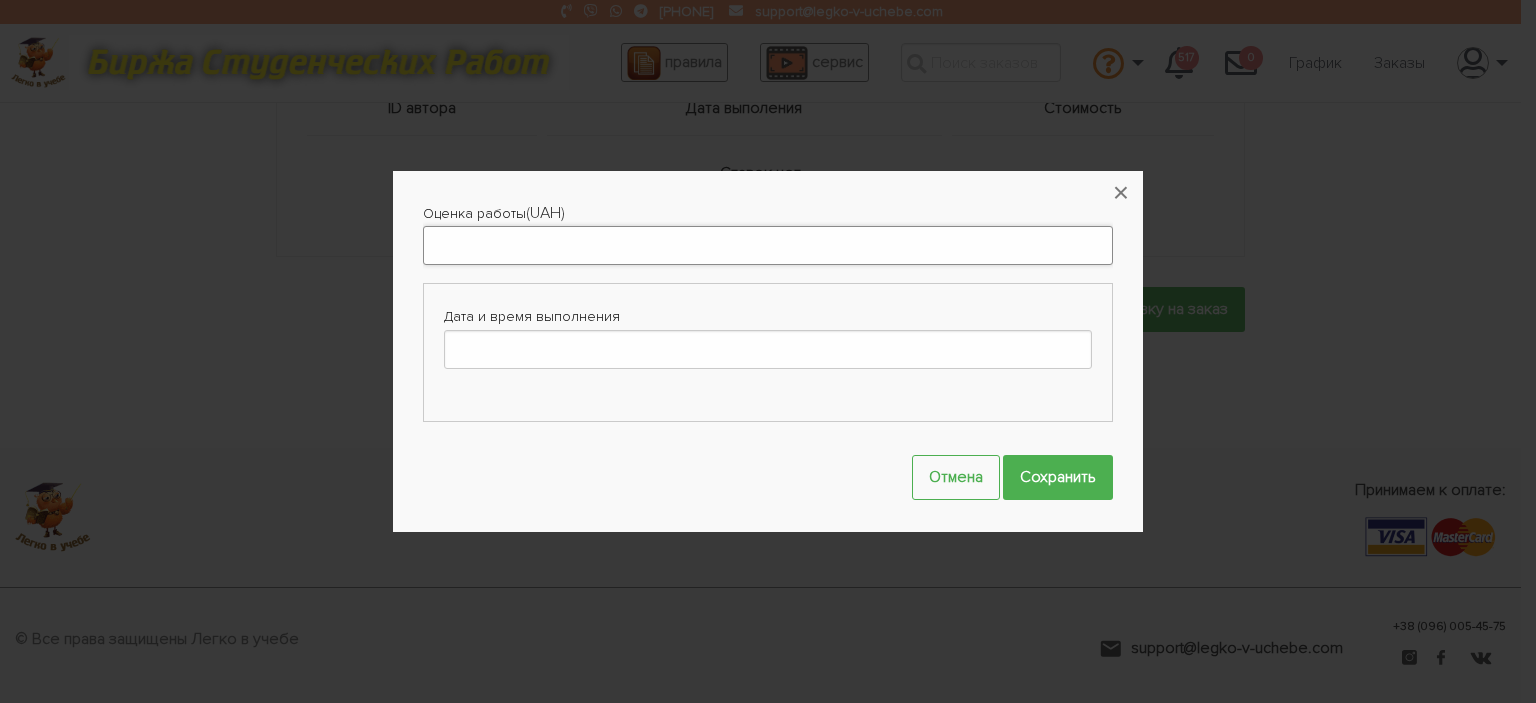click on "Оценка работы" at bounding box center [768, 245] 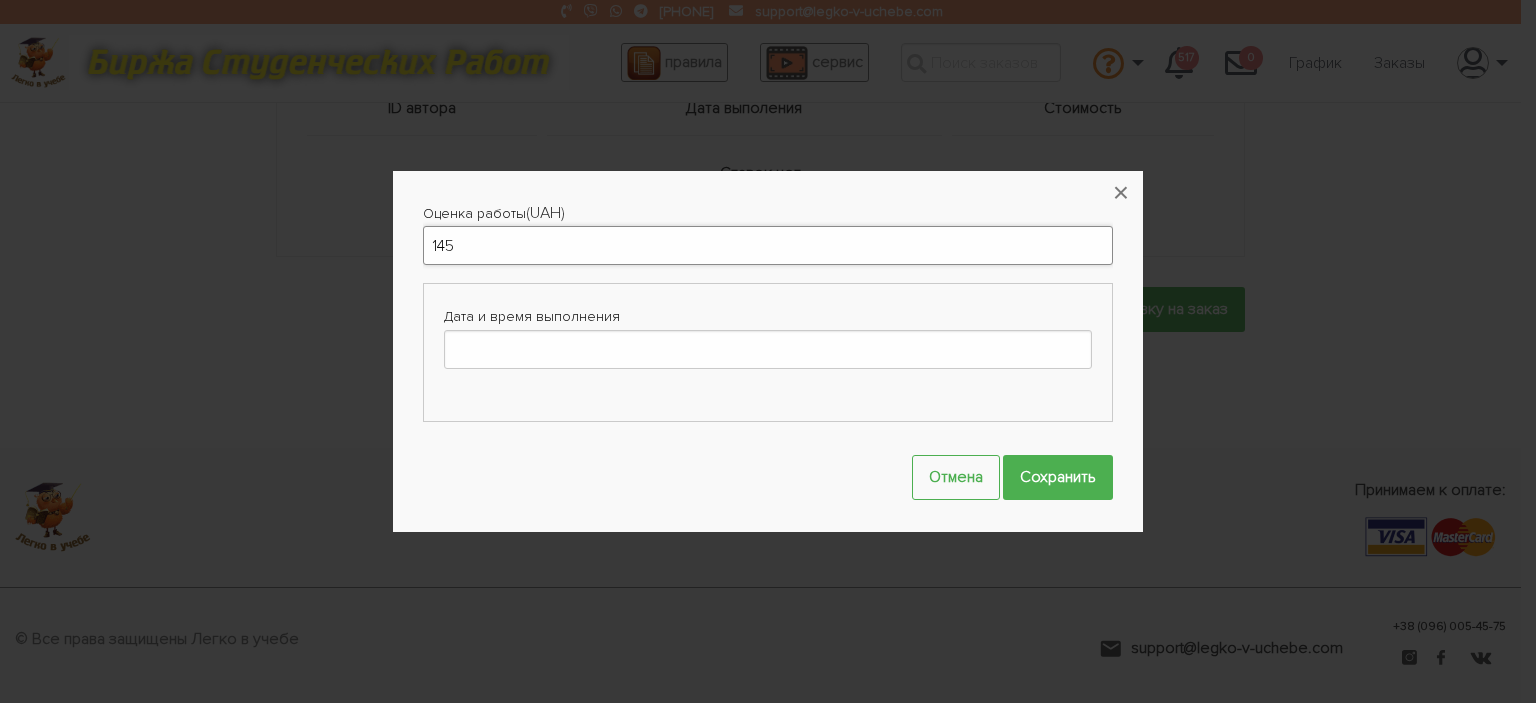 type on "145" 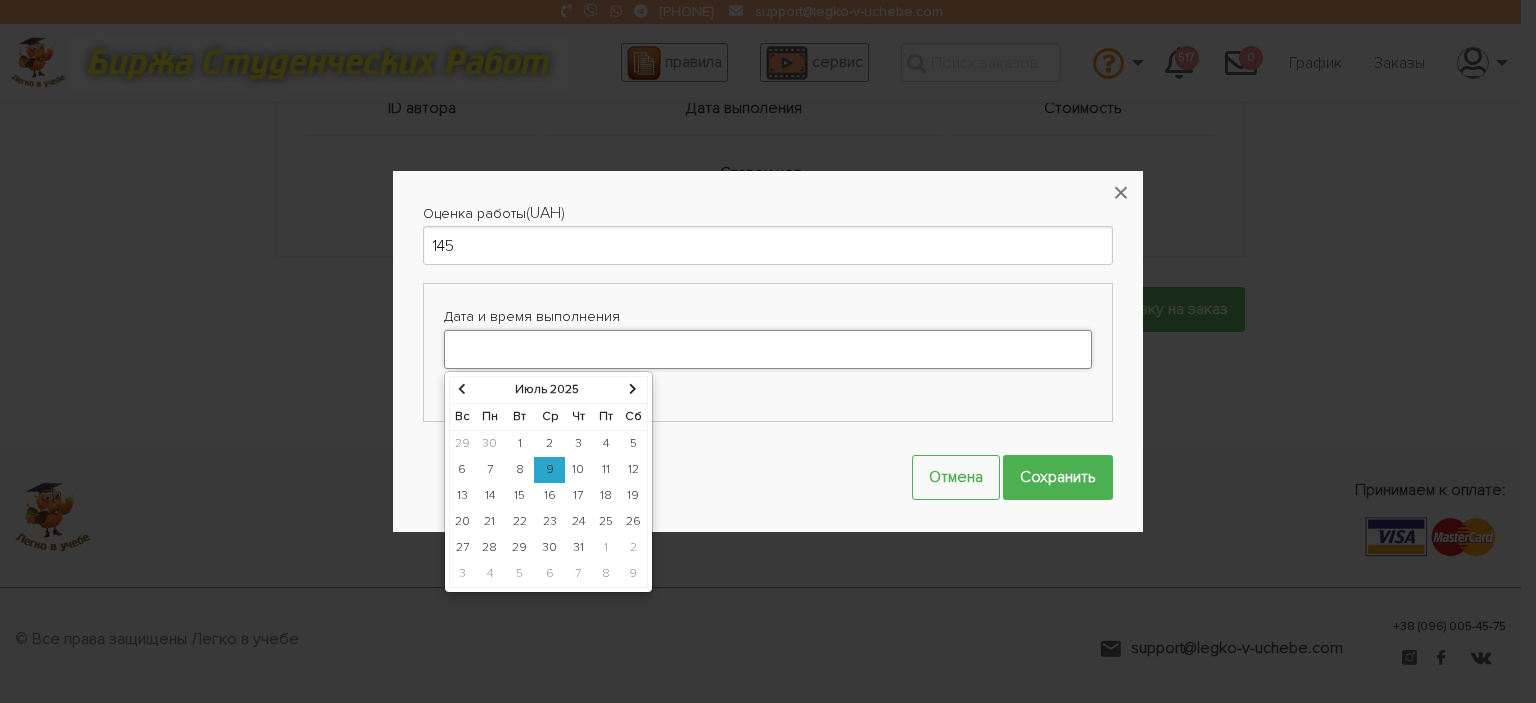 click on "Дата и время выполнения" at bounding box center (768, 349) 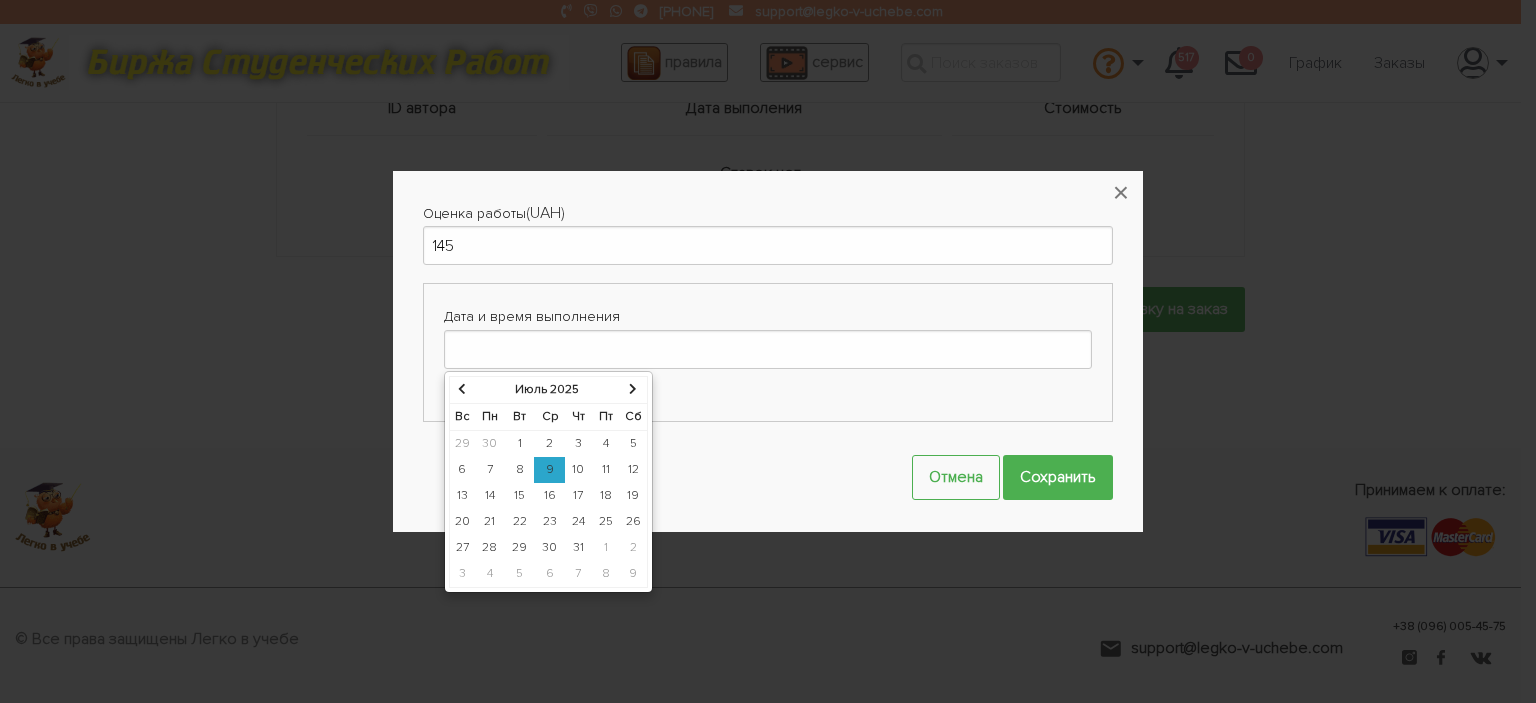 click on "13" at bounding box center [0, 0] 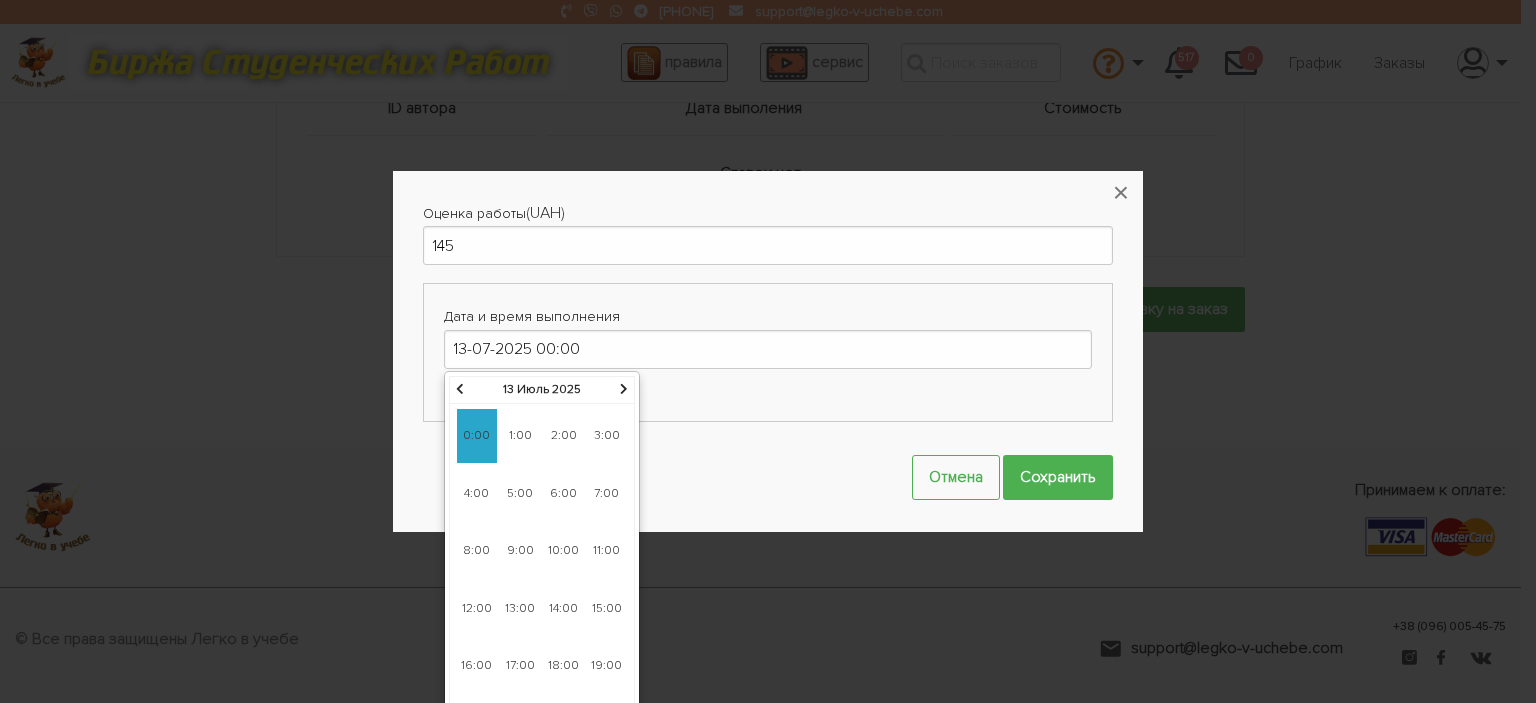 click on "9:00" at bounding box center [0, 0] 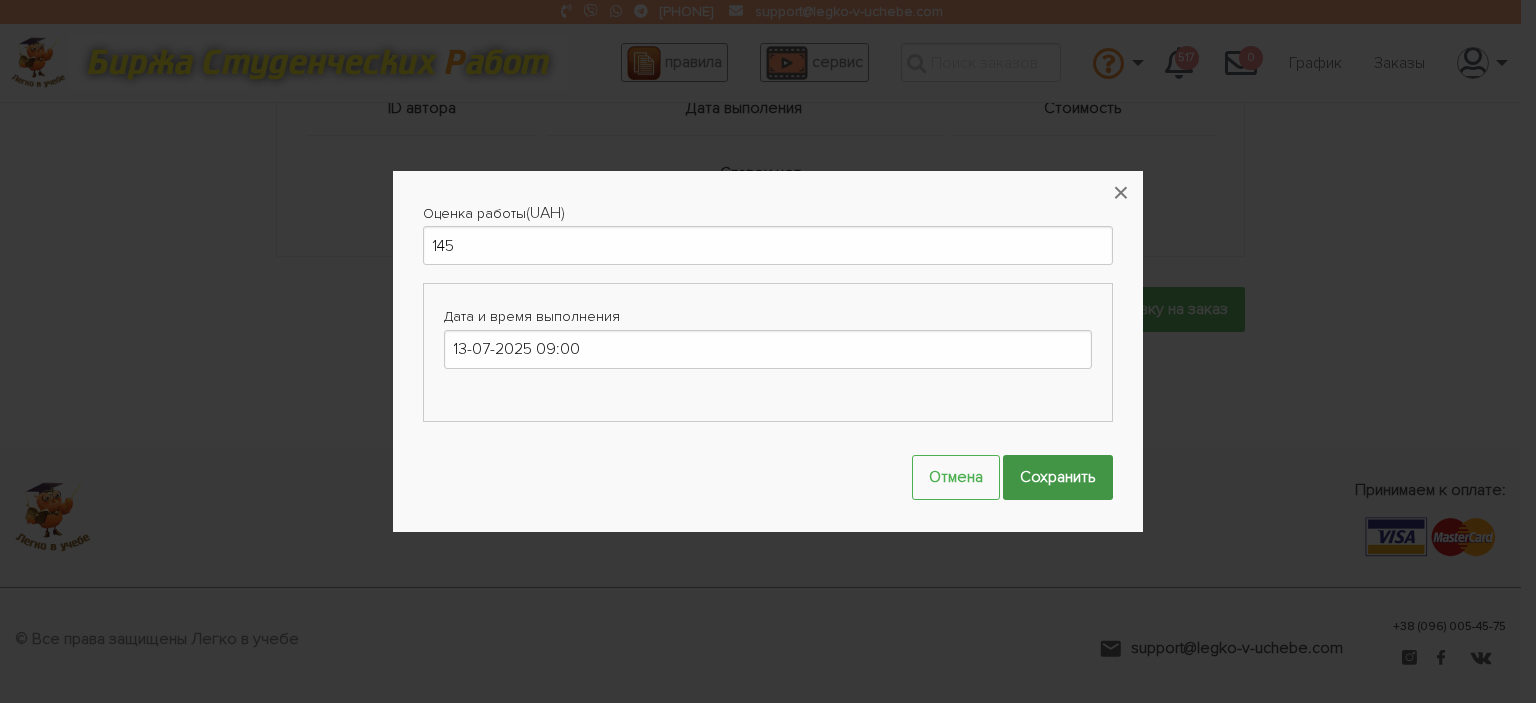 click on "Сохранить" at bounding box center [1058, 477] 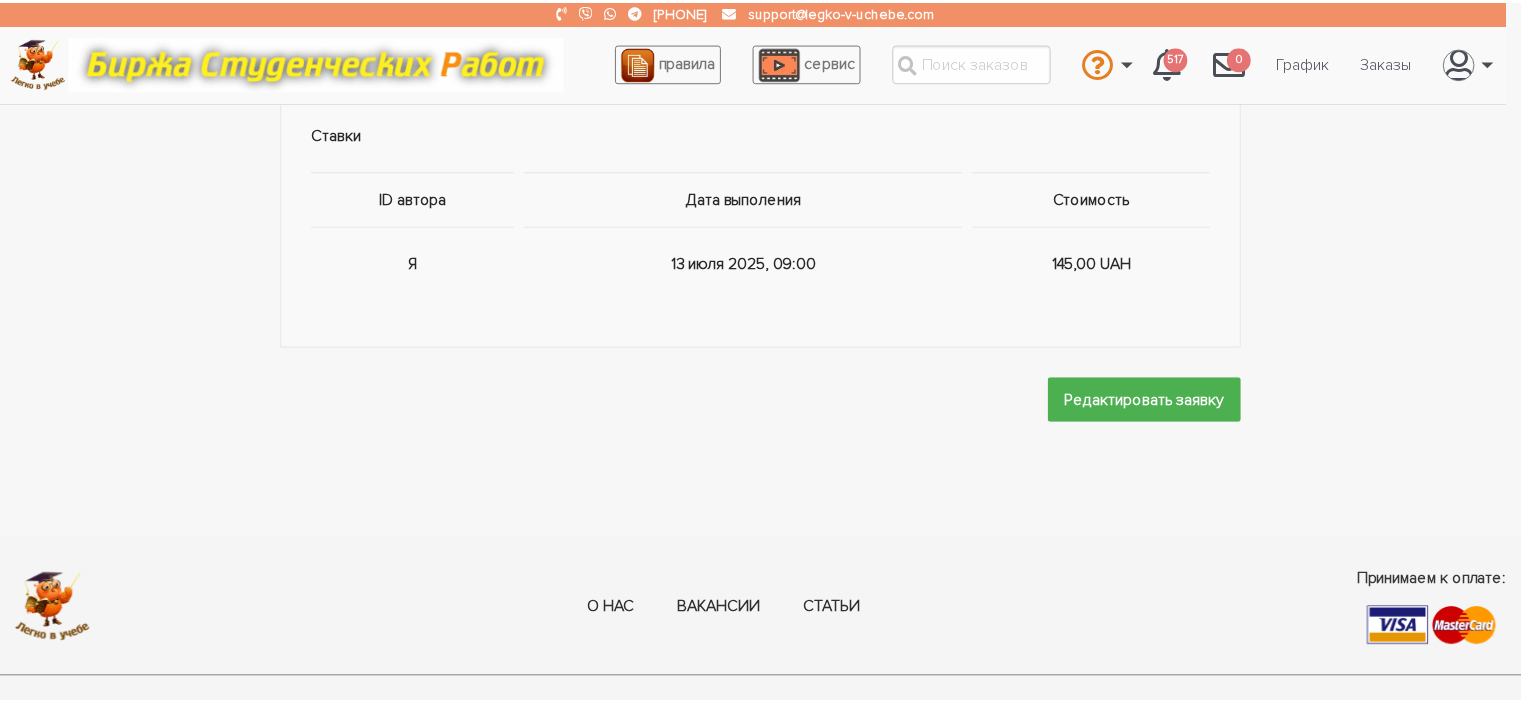 scroll, scrollTop: 1428, scrollLeft: 0, axis: vertical 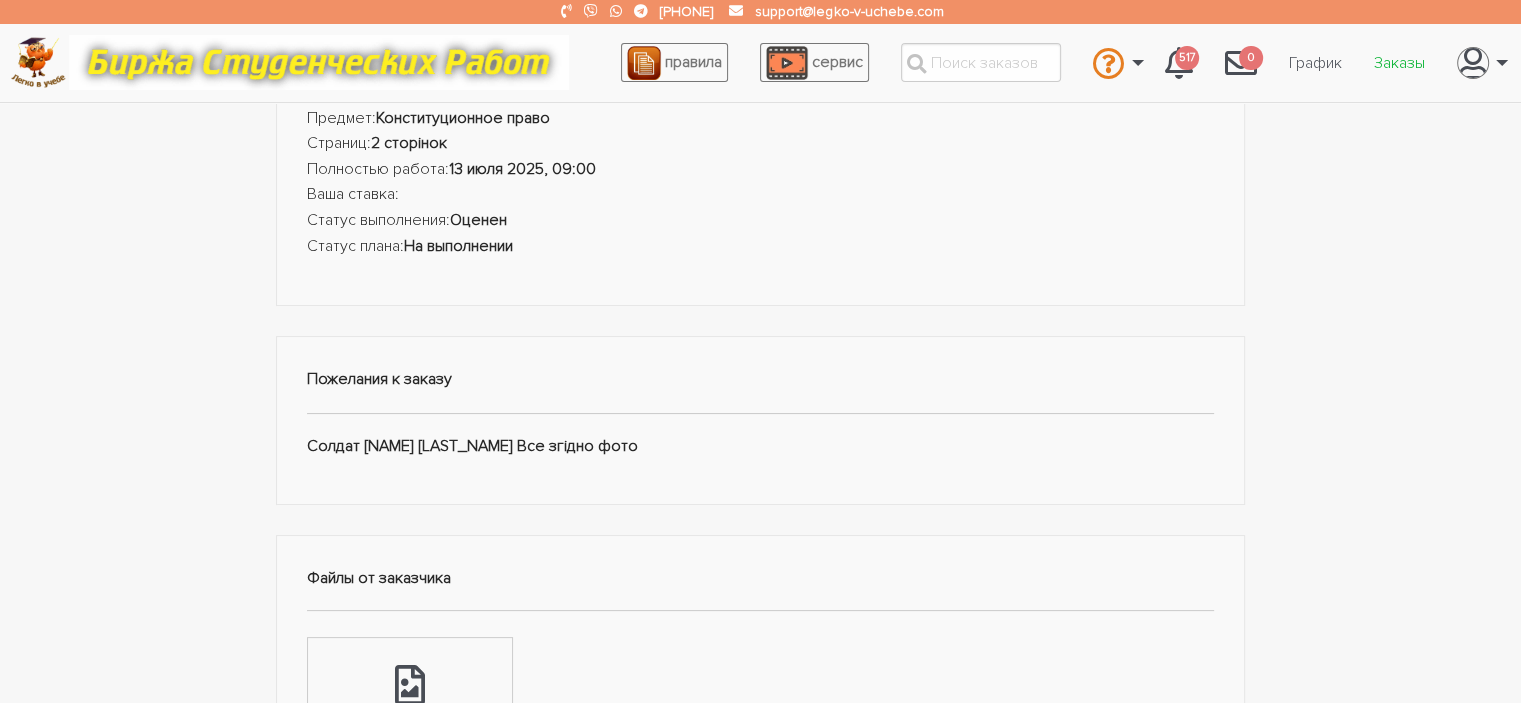 click on "Заказы" at bounding box center [1399, 63] 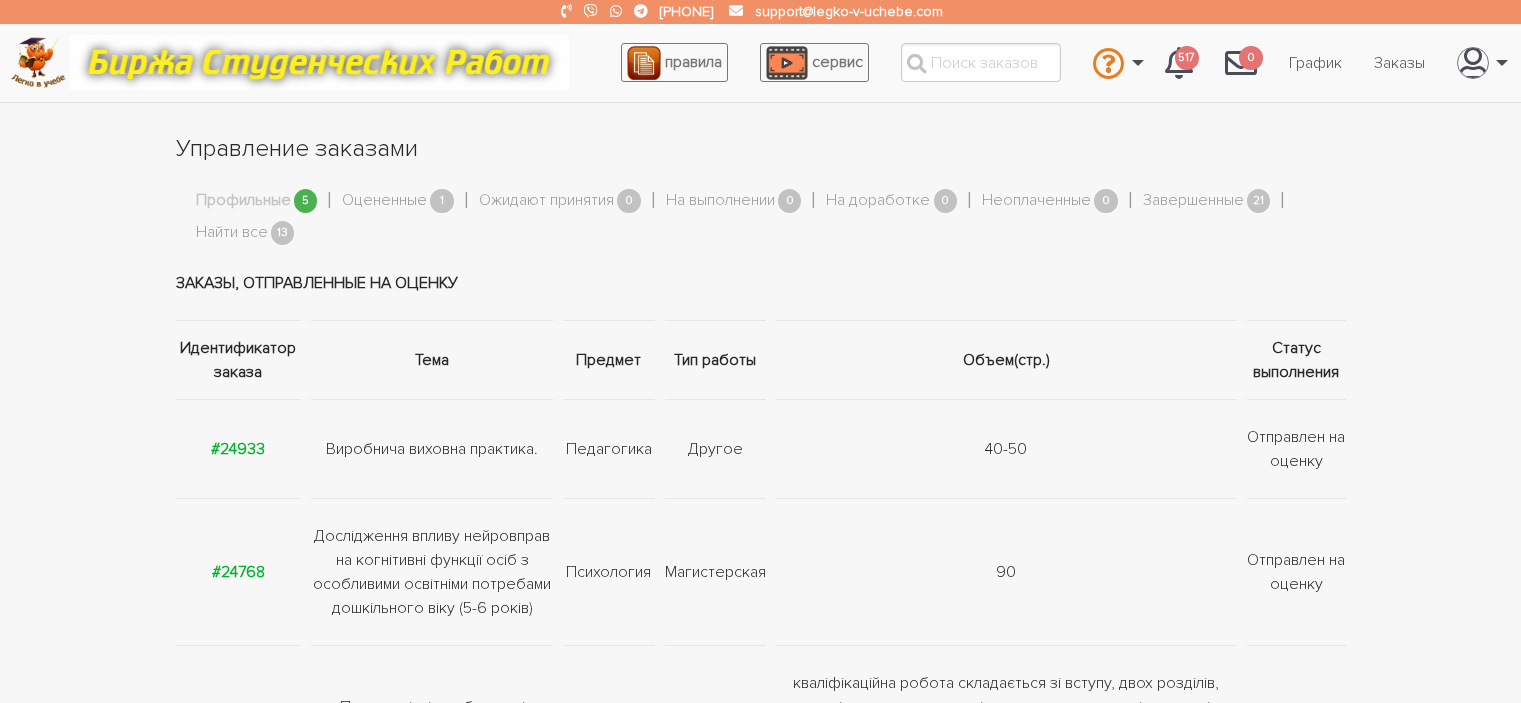 scroll, scrollTop: 0, scrollLeft: 0, axis: both 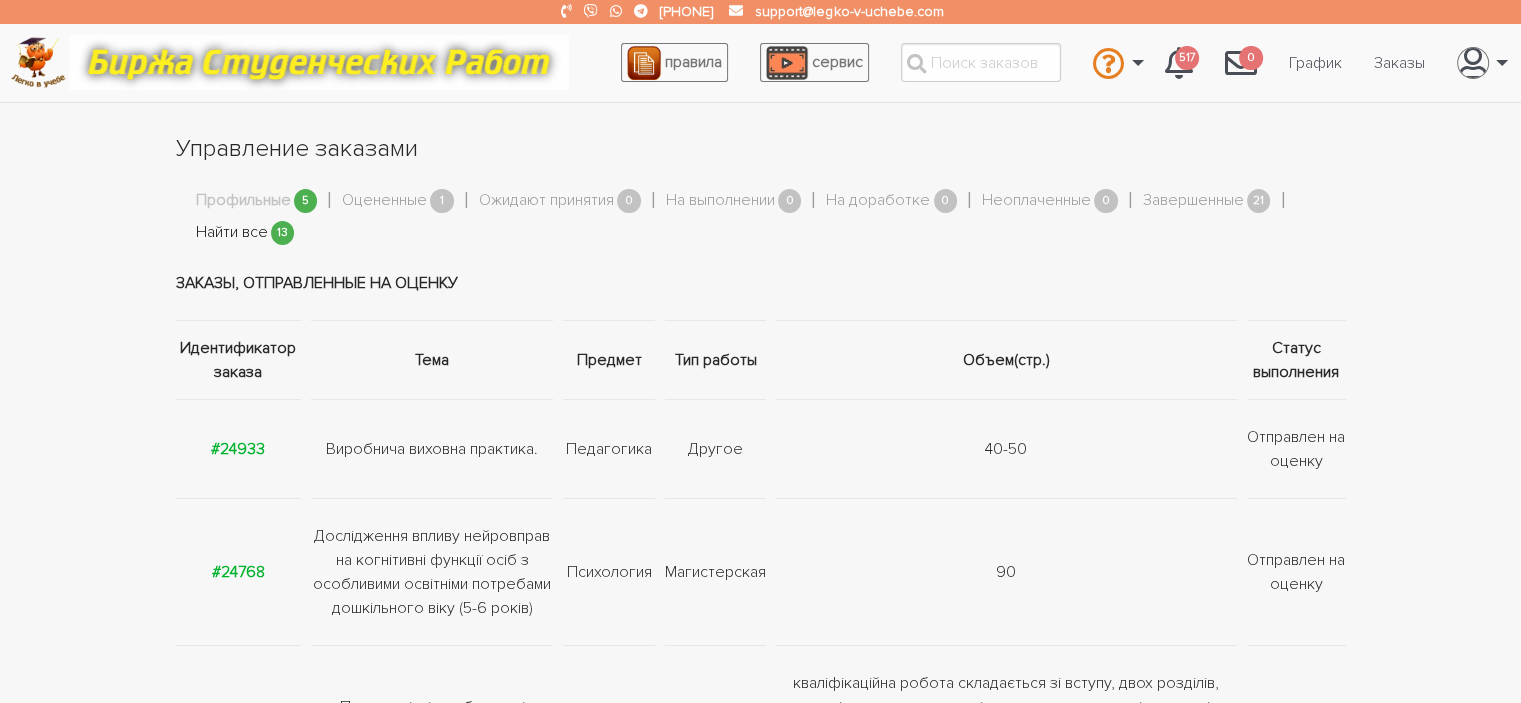click on "Найти все" at bounding box center (232, 233) 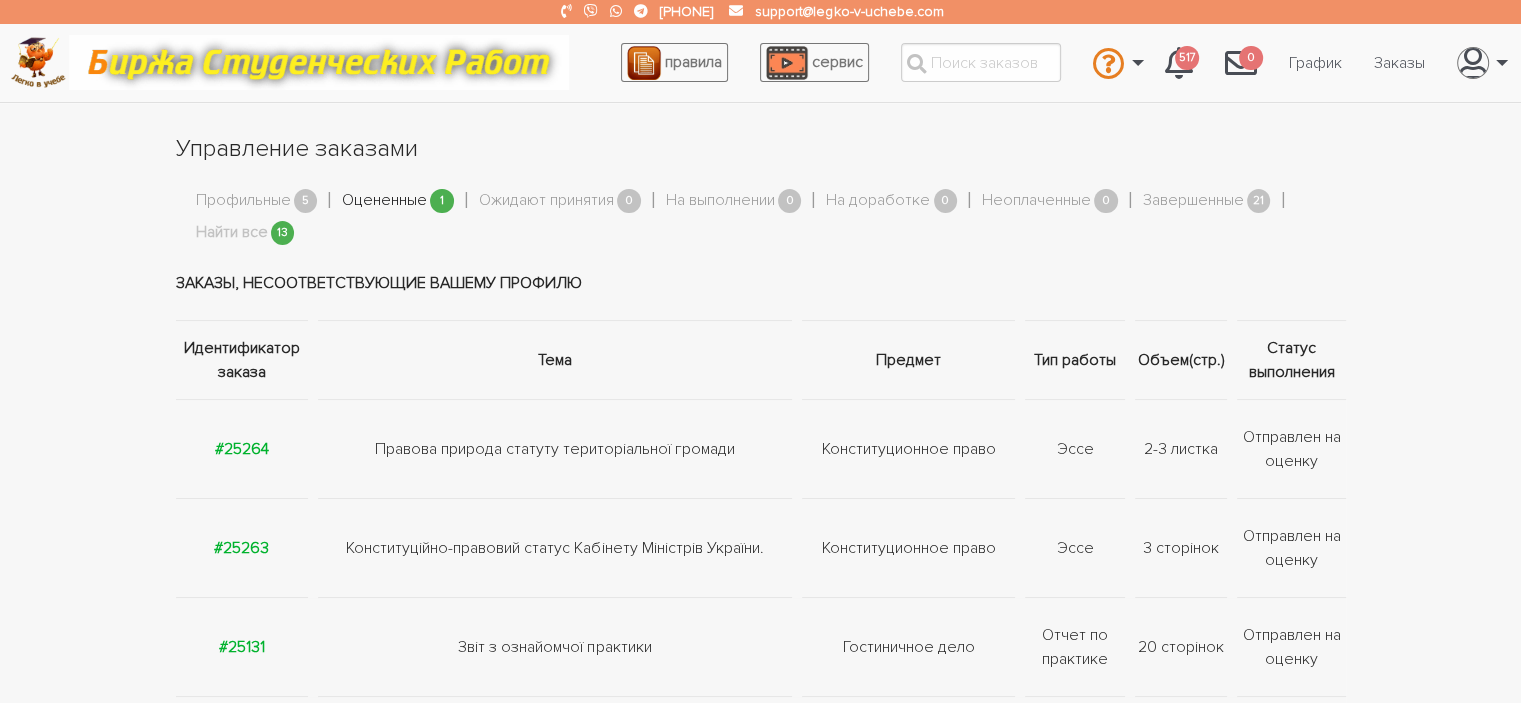click on "Оцененные" at bounding box center [384, 201] 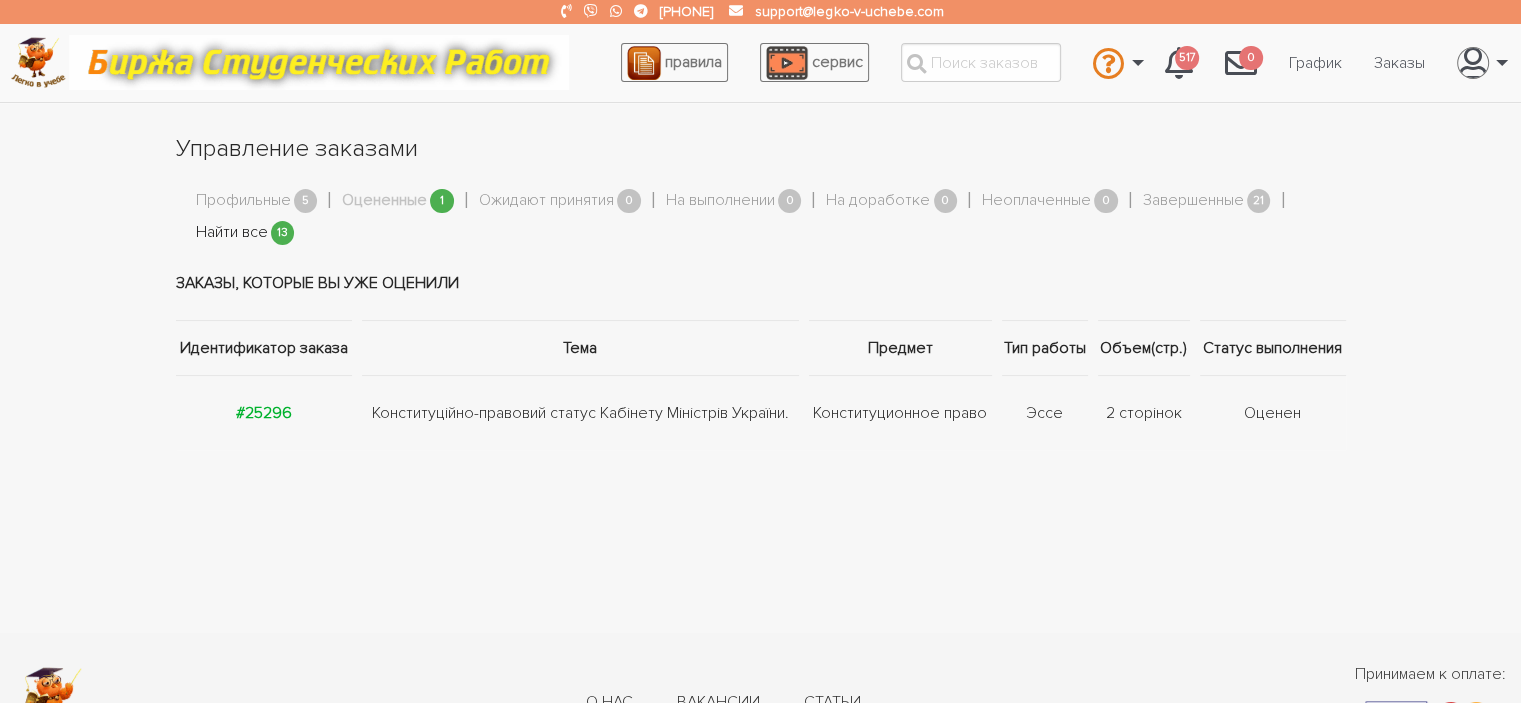 click on "Найти все" at bounding box center [232, 233] 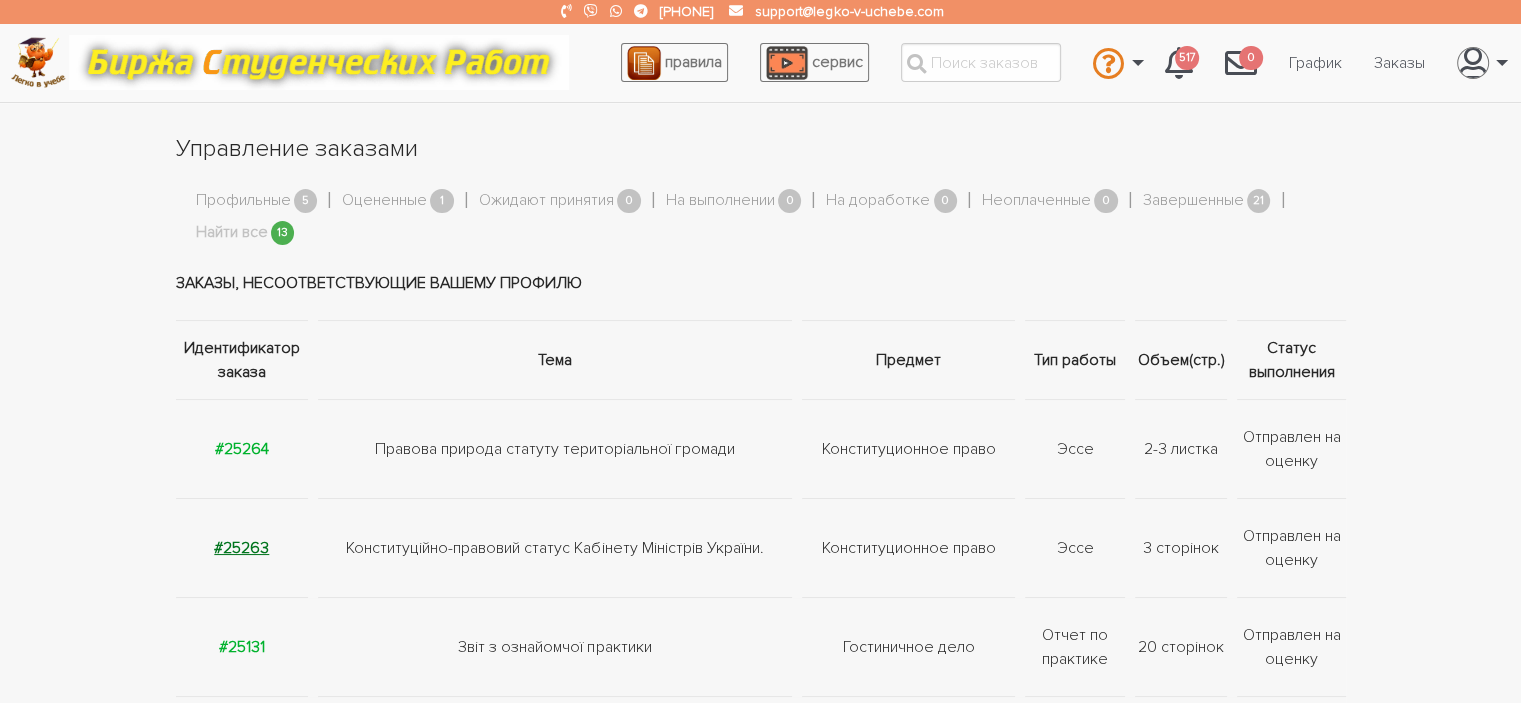 click on "#25263" at bounding box center (241, 548) 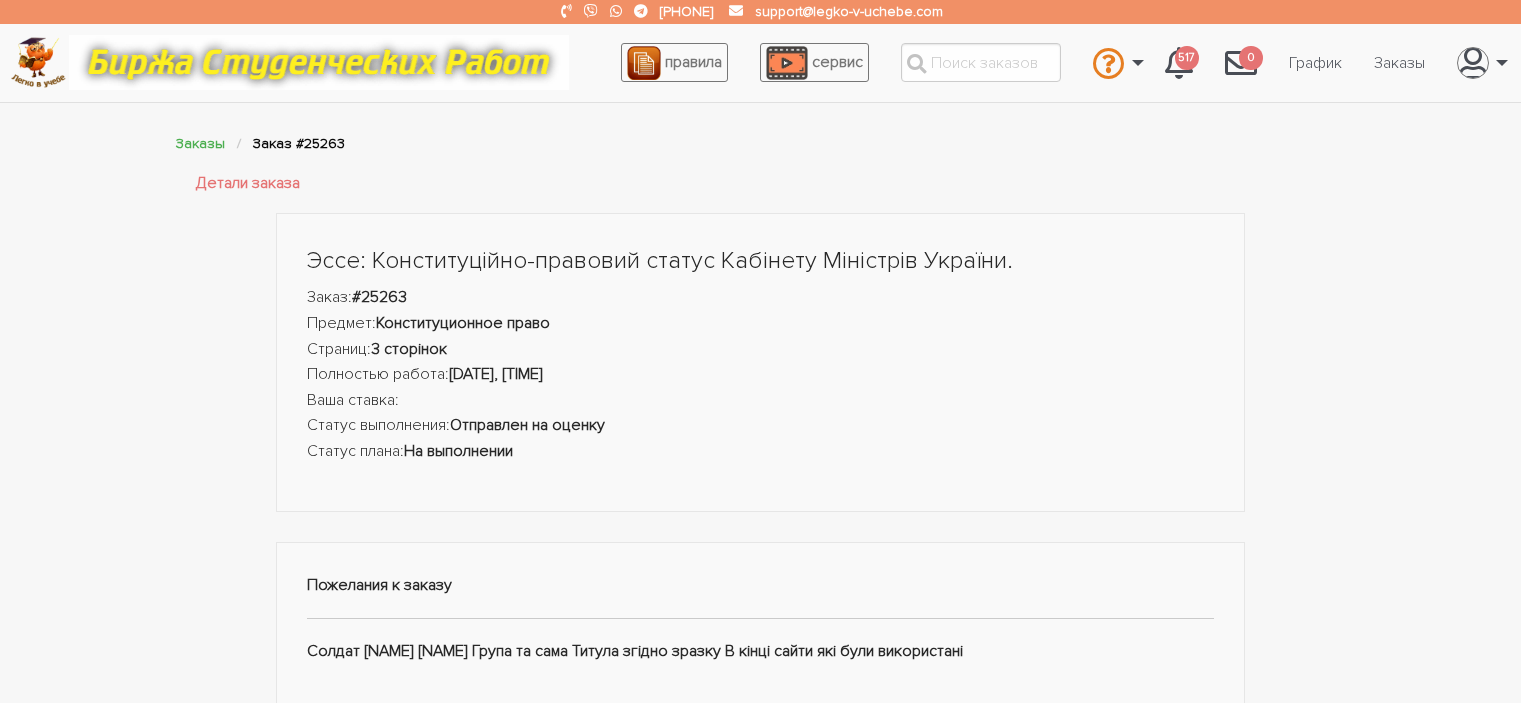 scroll, scrollTop: 0, scrollLeft: 0, axis: both 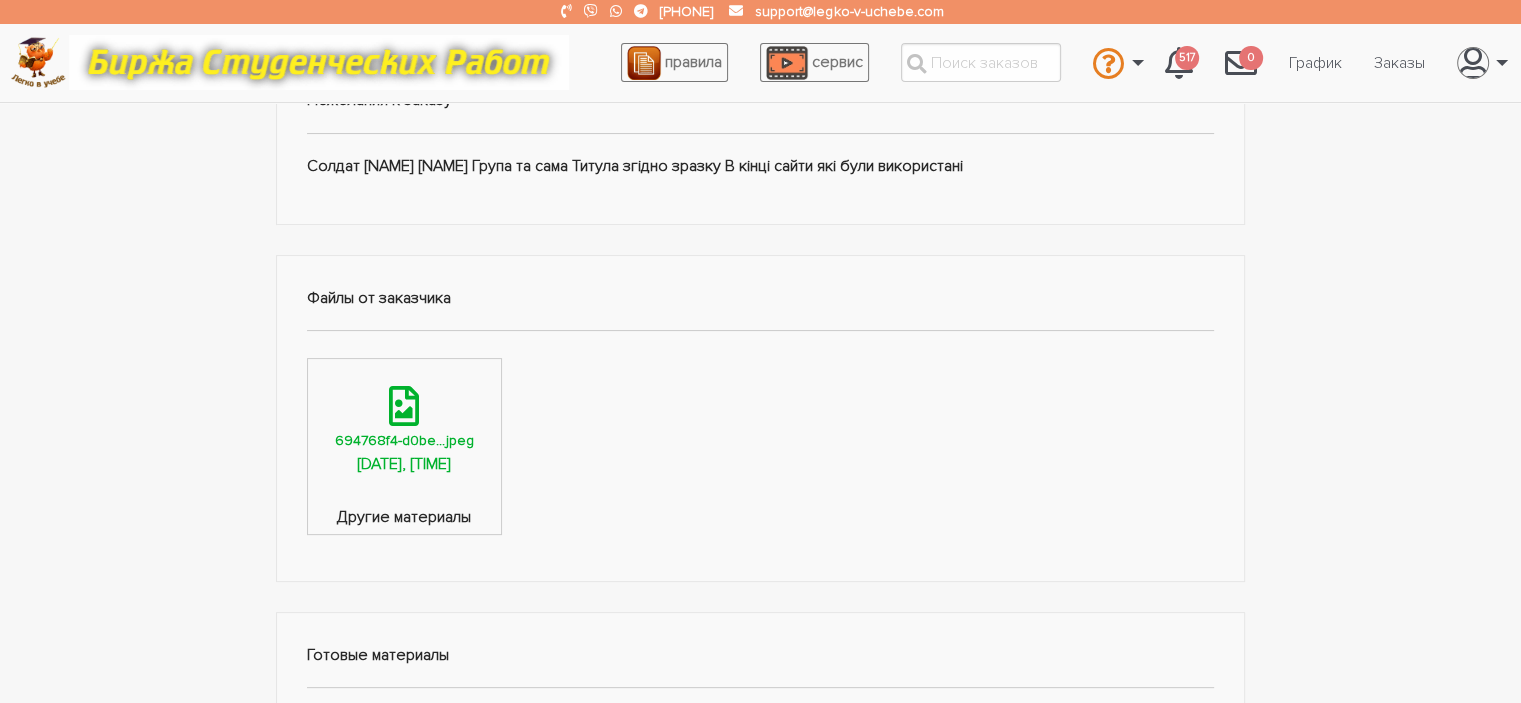 click at bounding box center (404, 406) 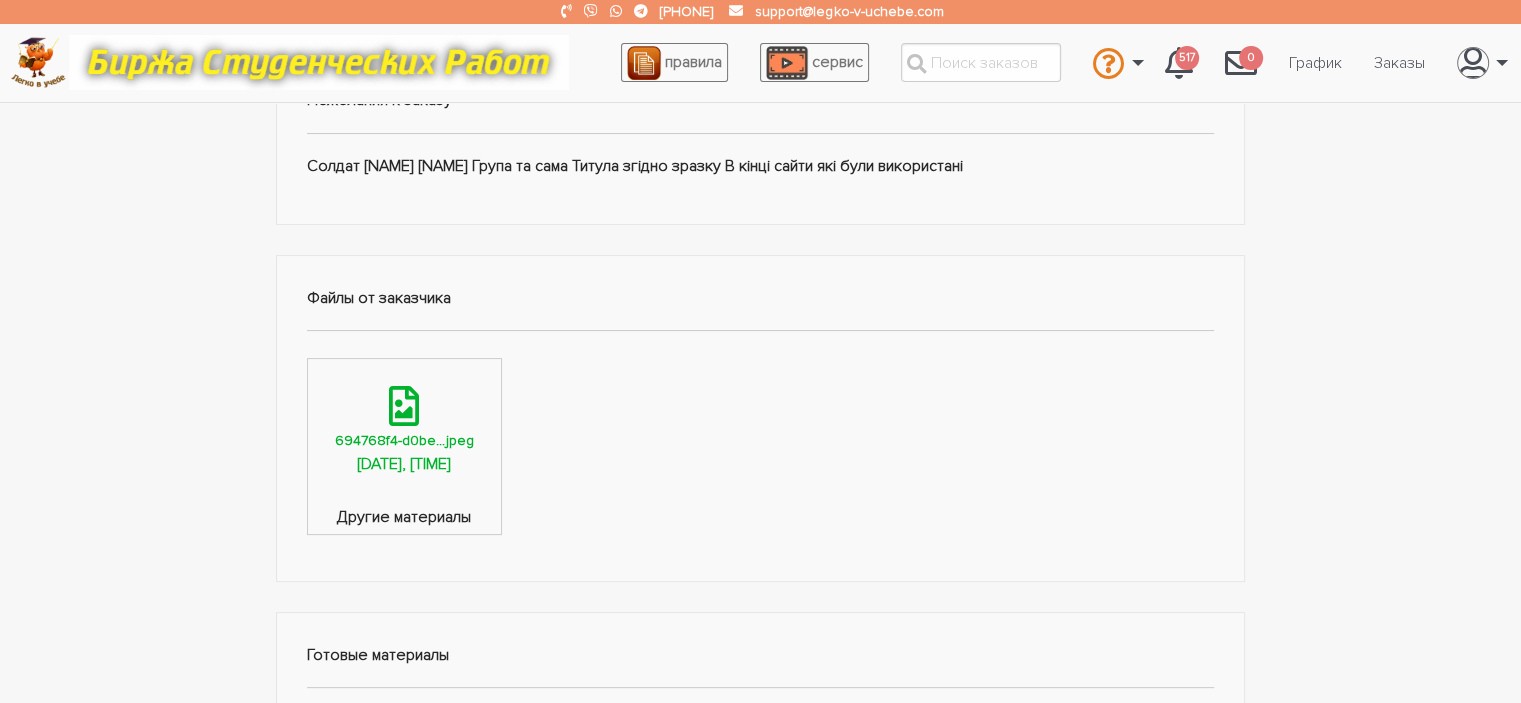scroll, scrollTop: 0, scrollLeft: 0, axis: both 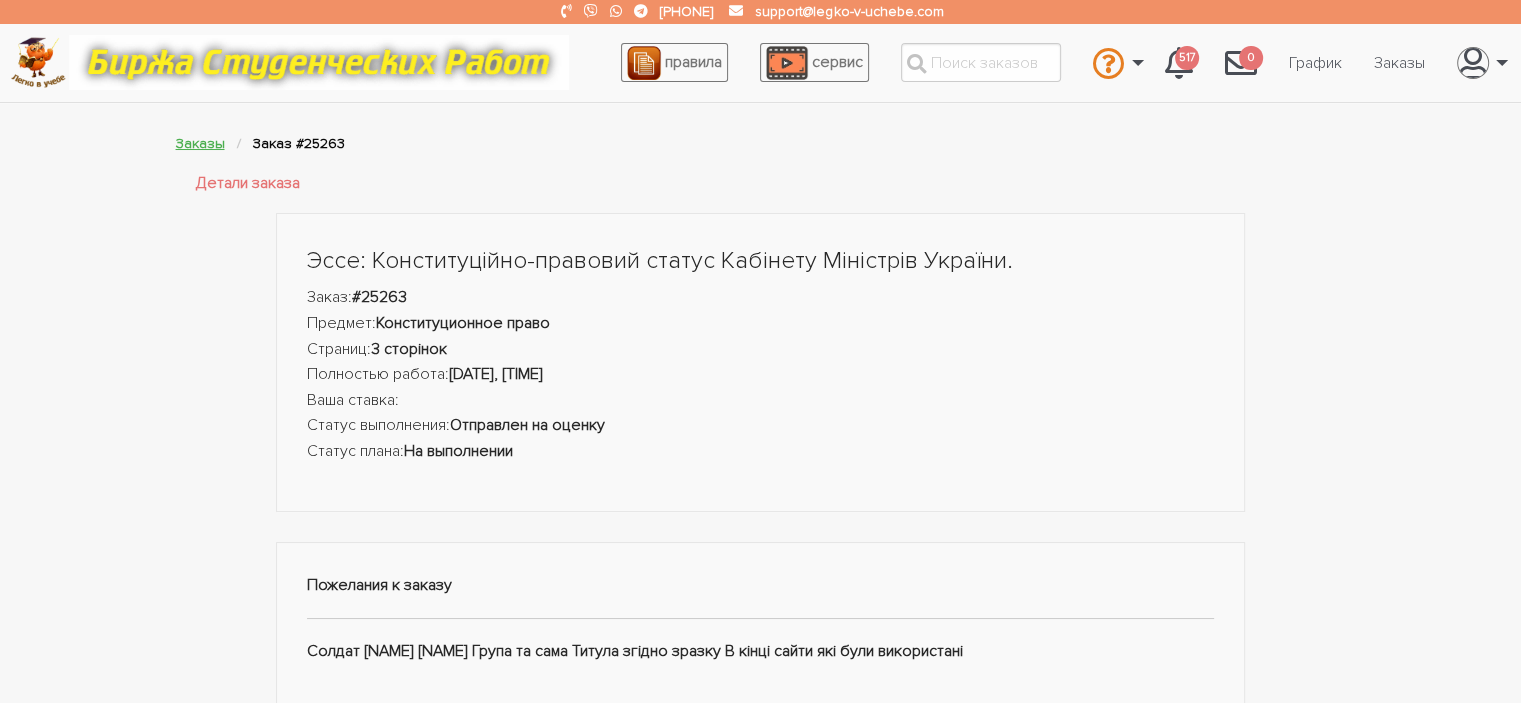 click on "Заказы" at bounding box center (200, 143) 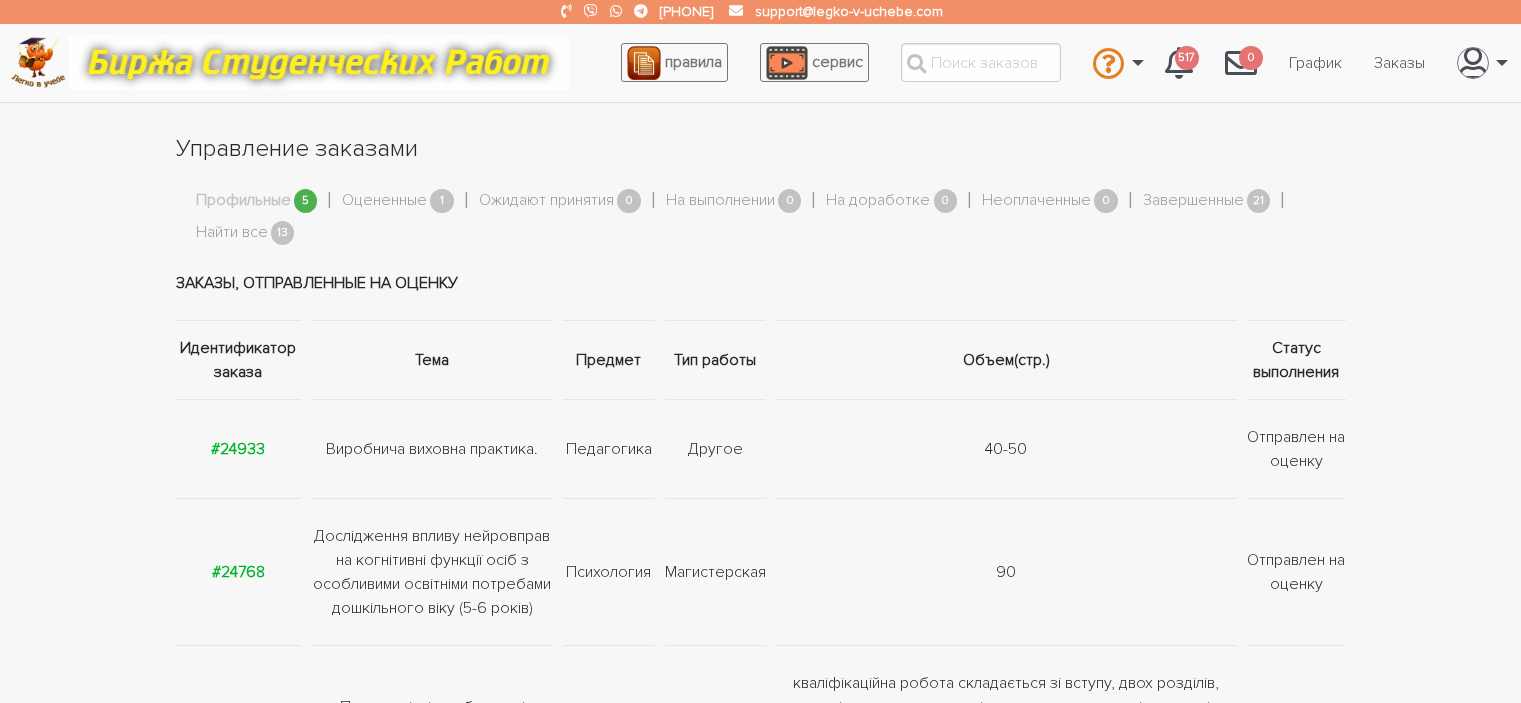 scroll, scrollTop: 0, scrollLeft: 0, axis: both 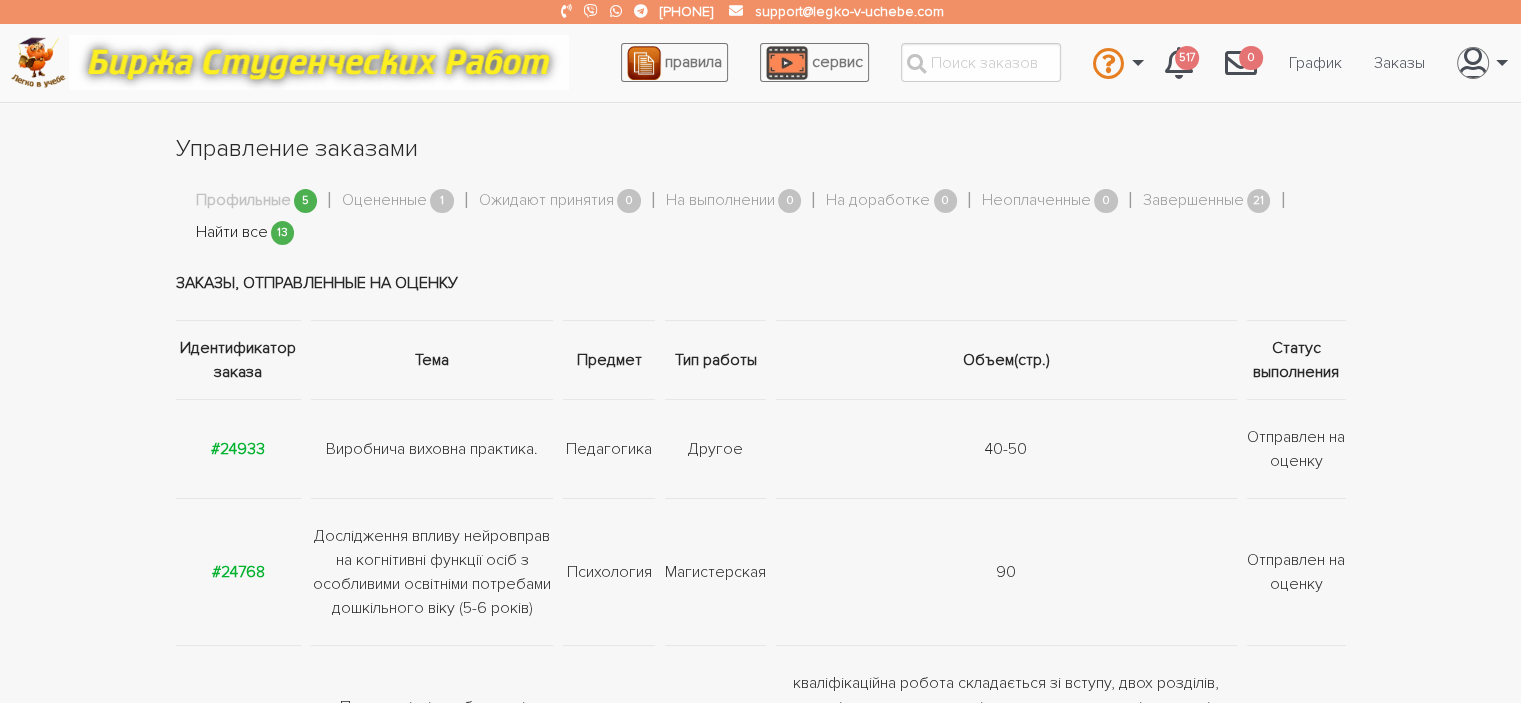 click on "Найти все" at bounding box center (232, 233) 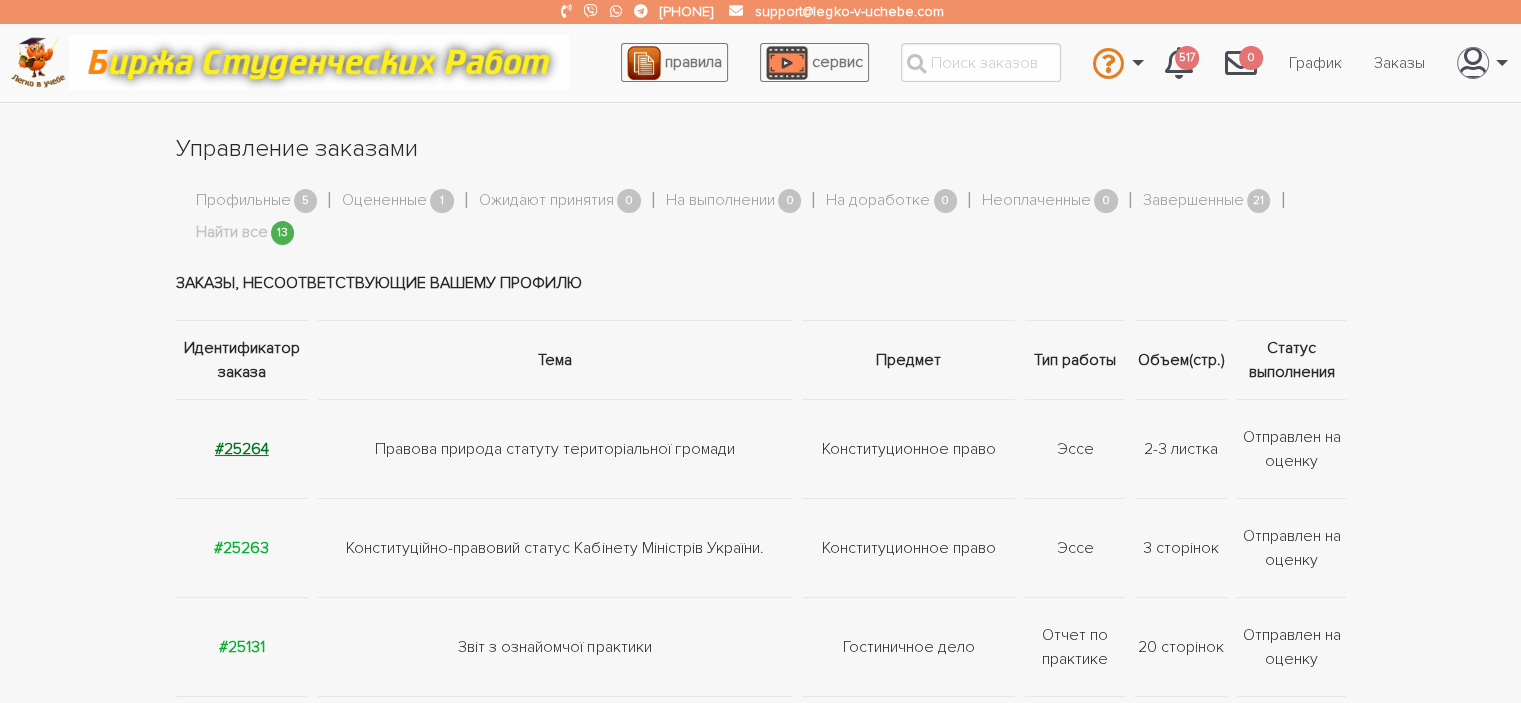 click on "#25264" at bounding box center [242, 449] 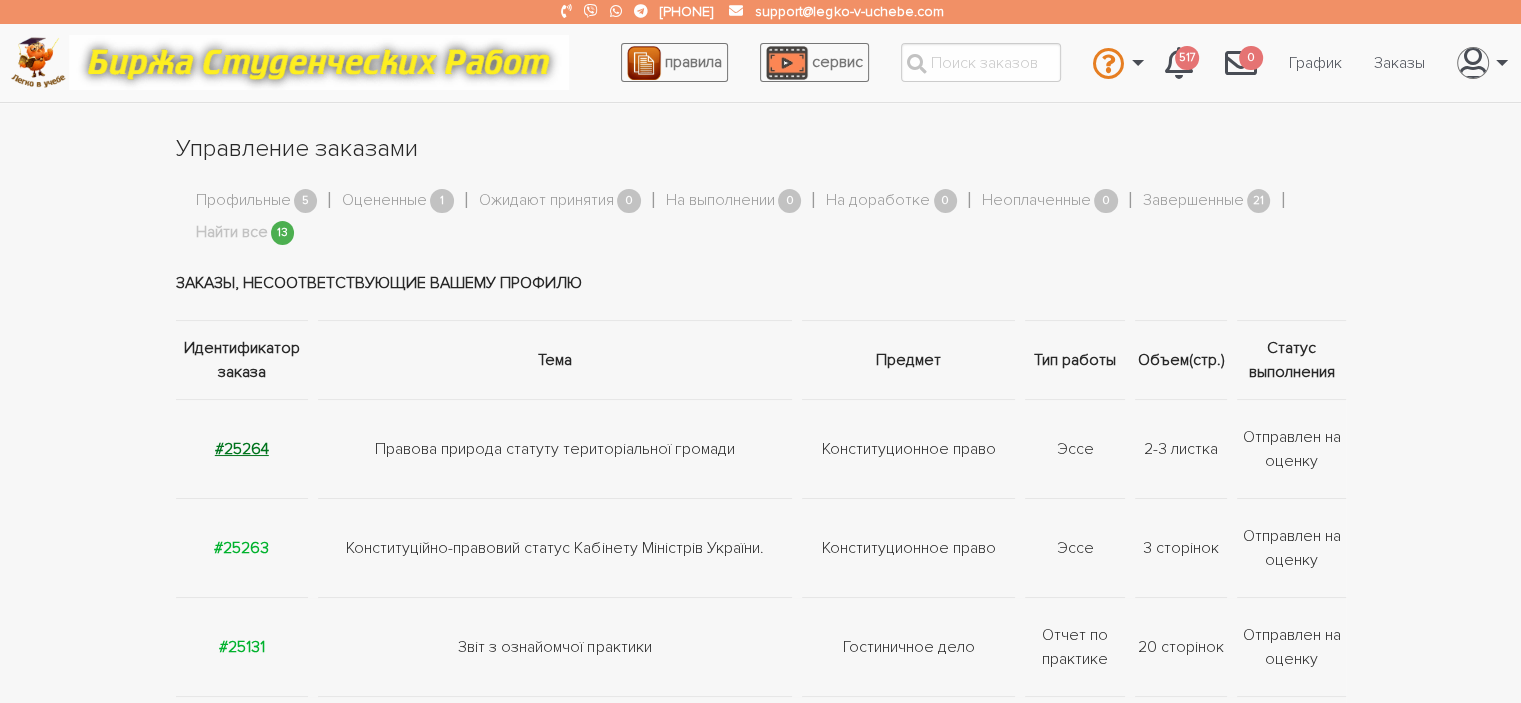 click on "#25264" at bounding box center (242, 449) 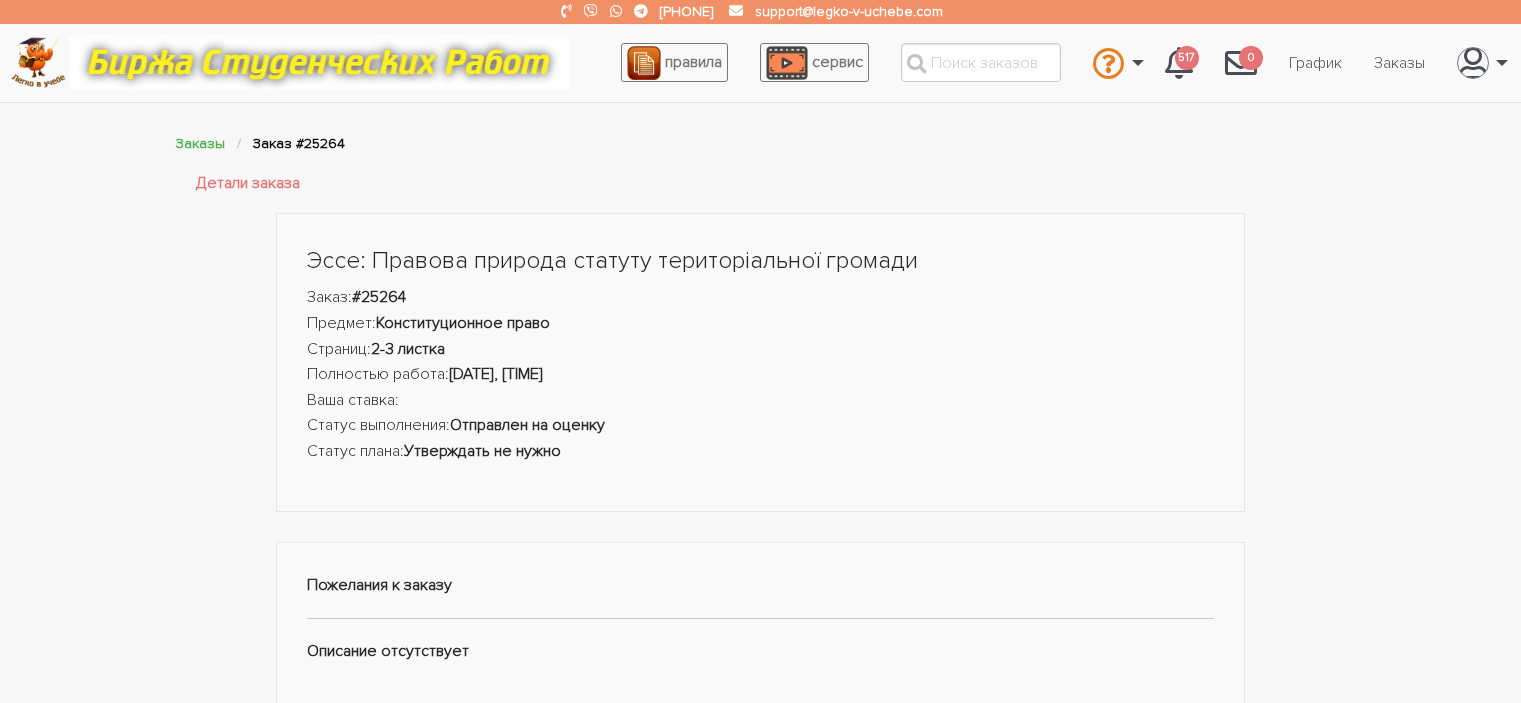 scroll, scrollTop: 0, scrollLeft: 0, axis: both 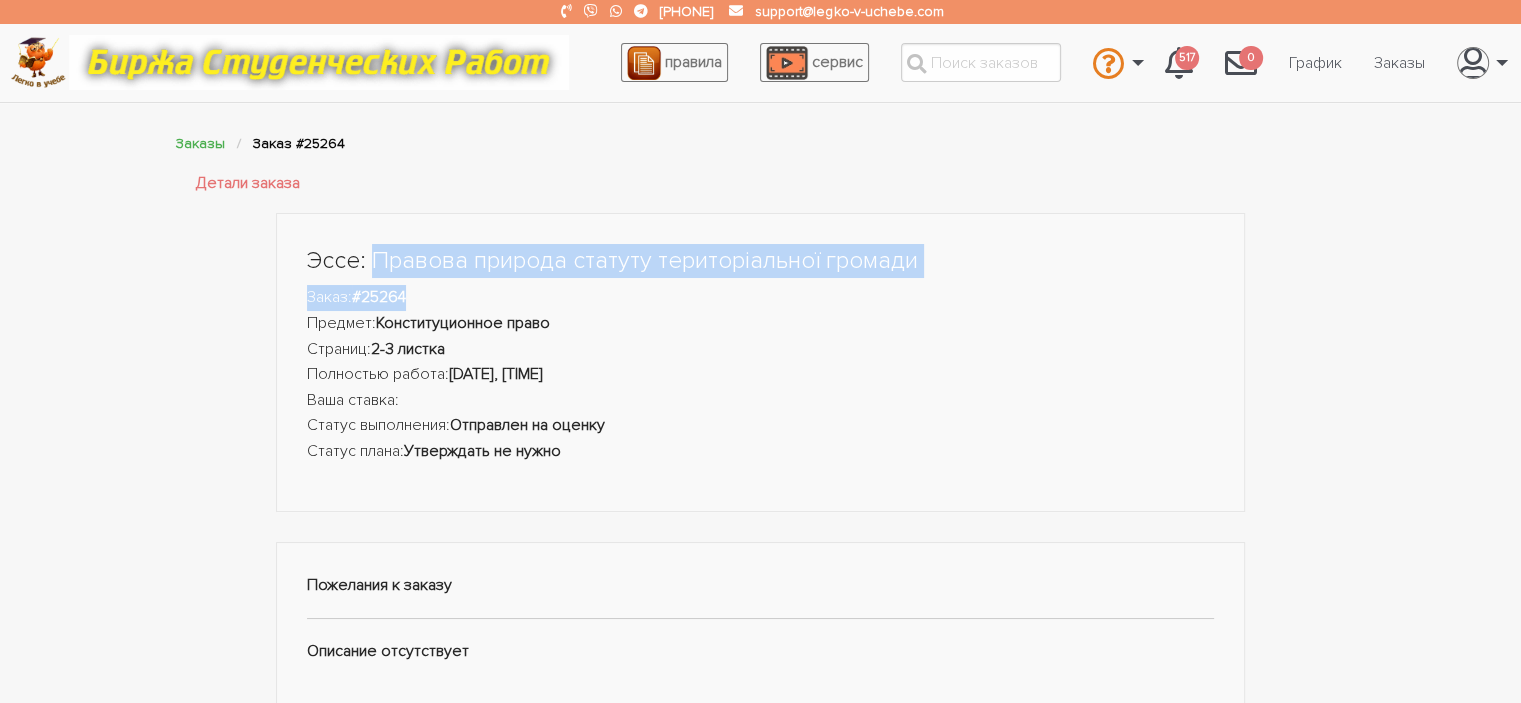 drag, startPoint x: 372, startPoint y: 253, endPoint x: 959, endPoint y: 285, distance: 587.8716 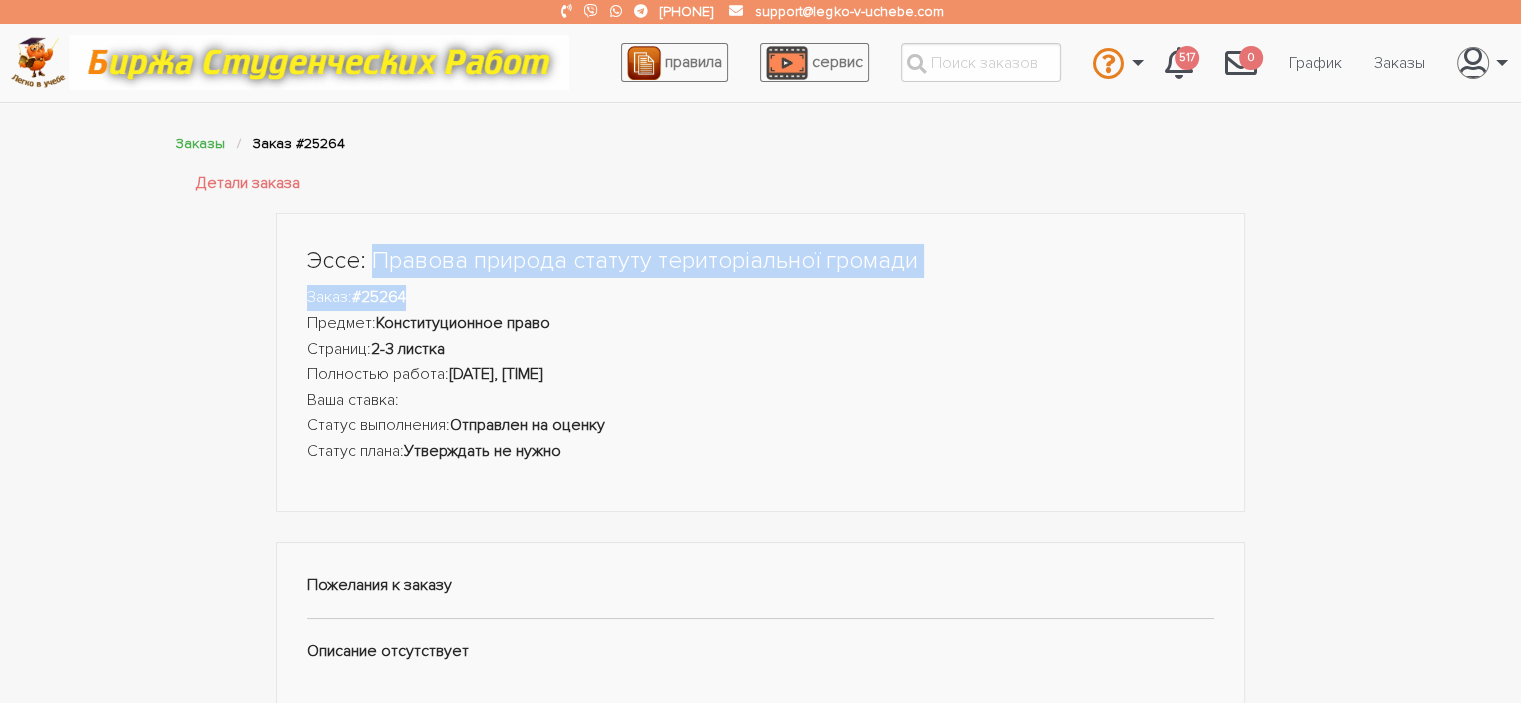 click on "Эссе: Правова природа статуту територіальної громади
Заказ:  #25264
Предмет:  Конституционное право
Страниц:  2-3 листка
Полностью работа:  [DATE], [TIME]      Ваша ставка:
Статус выполнения:  Отправлен на оценку
Статус плана:  Утверждать не нужно" at bounding box center [761, 354] 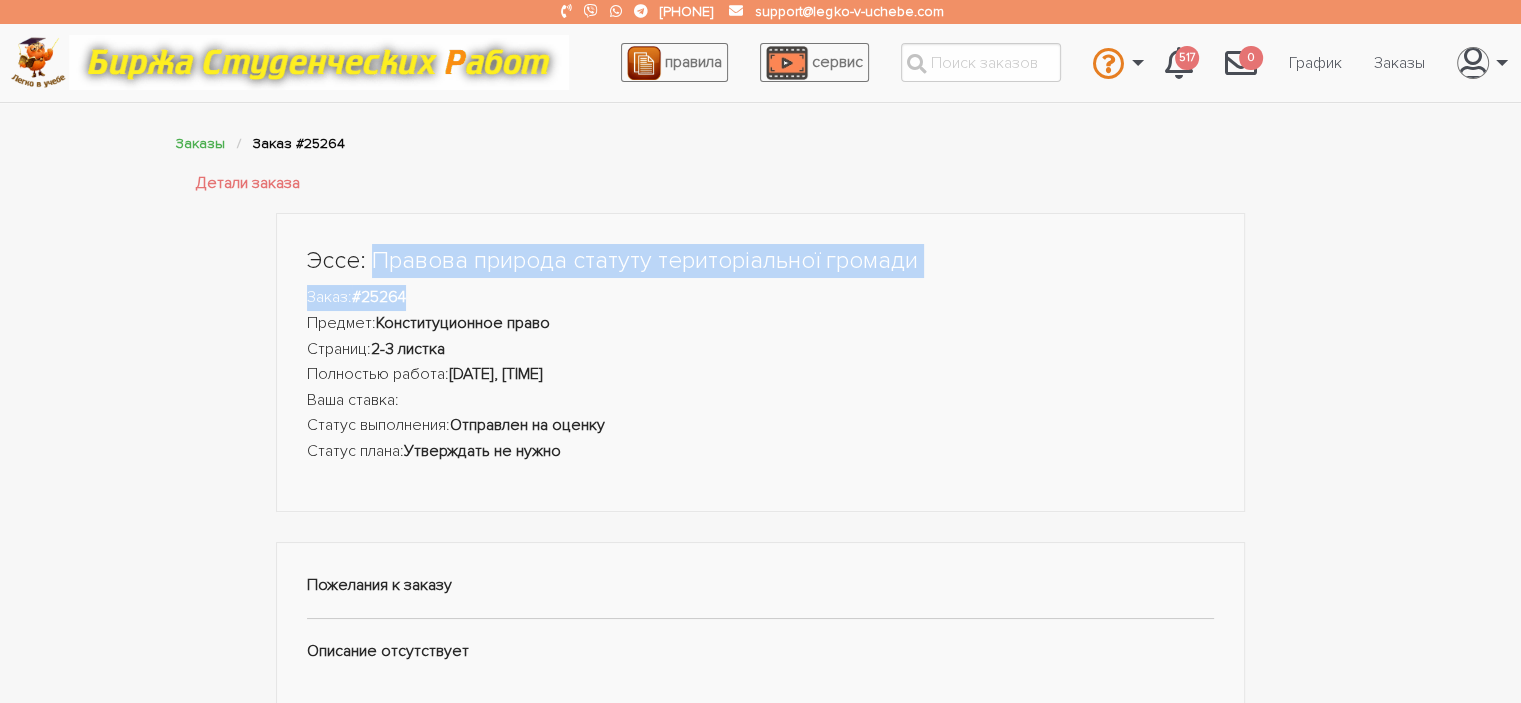 click on "Эссе: Правова природа статуту територіальної громади" at bounding box center [761, 261] 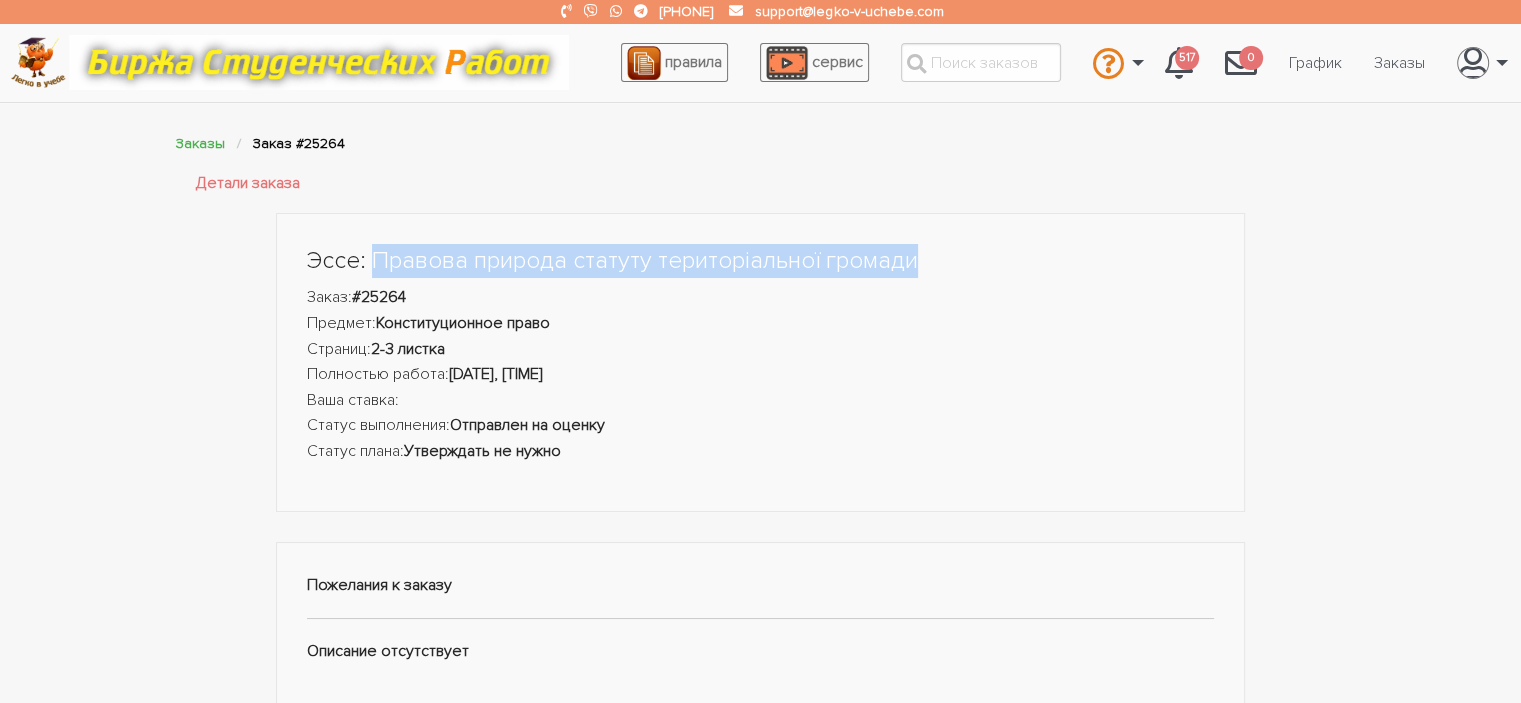 drag, startPoint x: 371, startPoint y: 256, endPoint x: 908, endPoint y: 263, distance: 537.0456 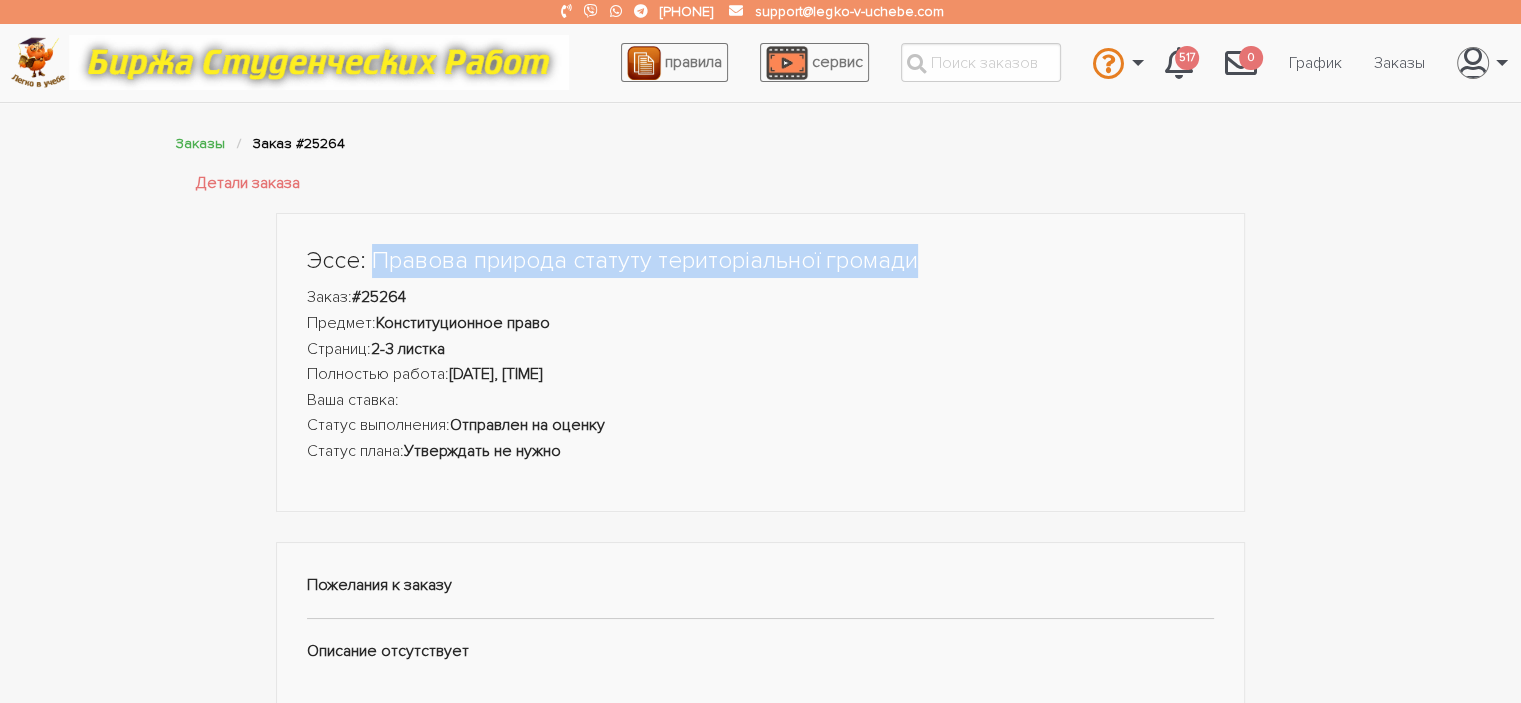 click on "Эссе: Правова природа статуту територіальної громади" at bounding box center [761, 261] 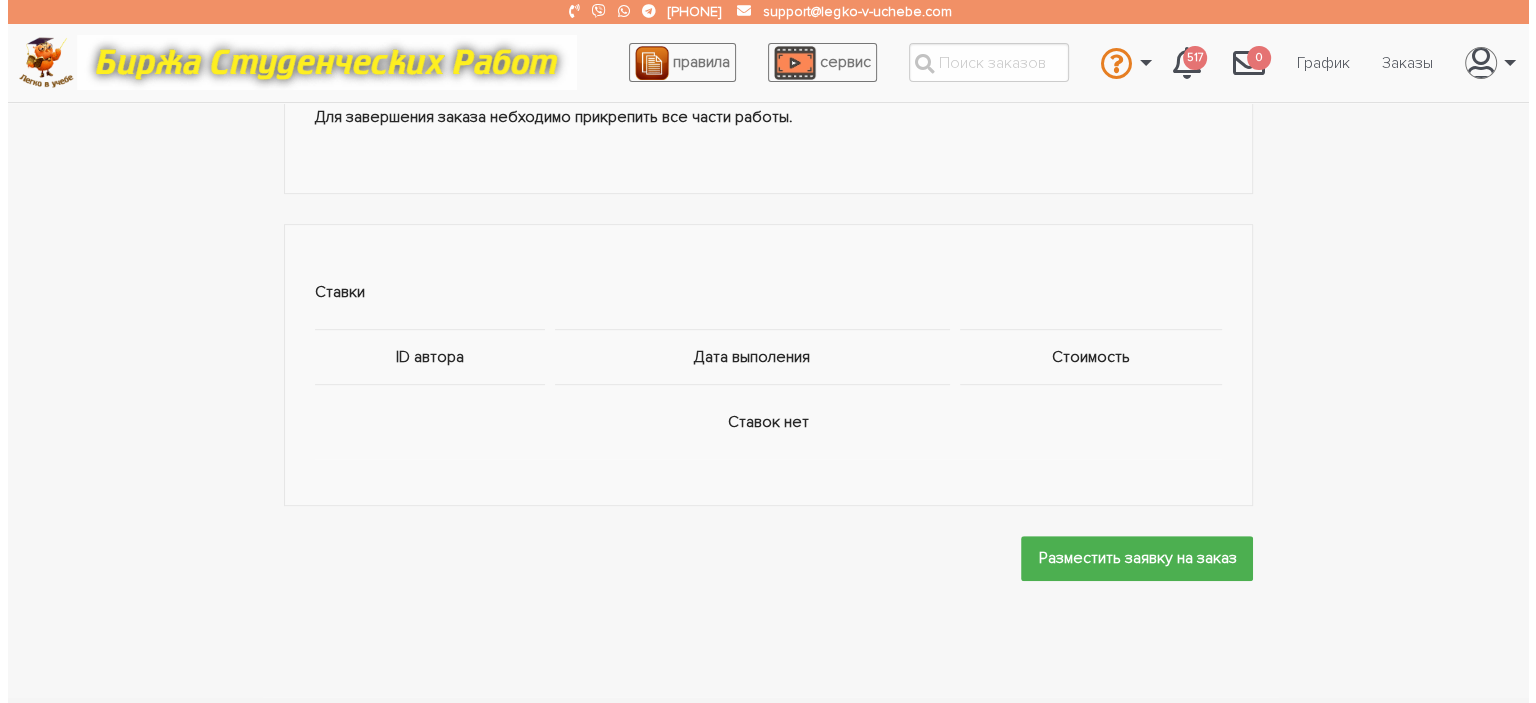 scroll, scrollTop: 901, scrollLeft: 0, axis: vertical 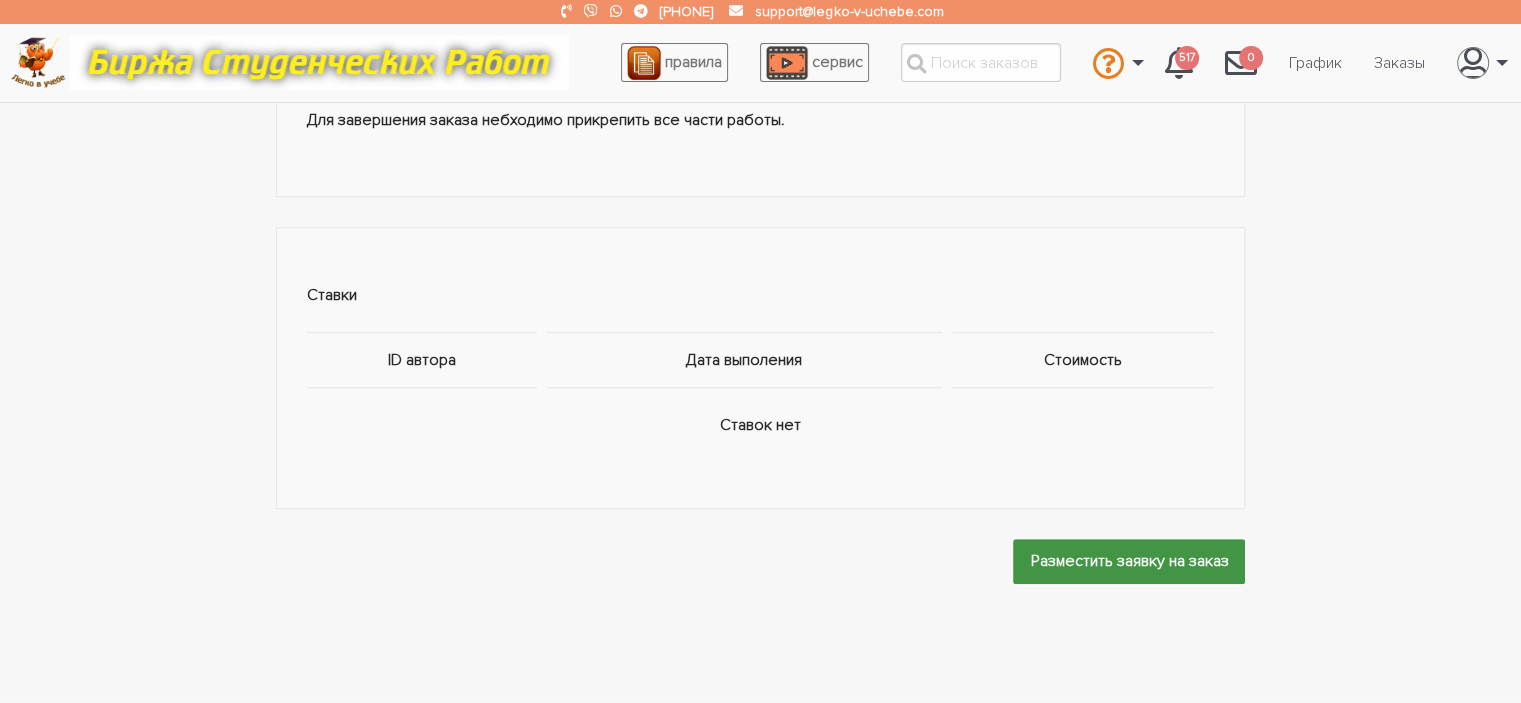 click on "Разместить заявку на заказ" at bounding box center (1129, 561) 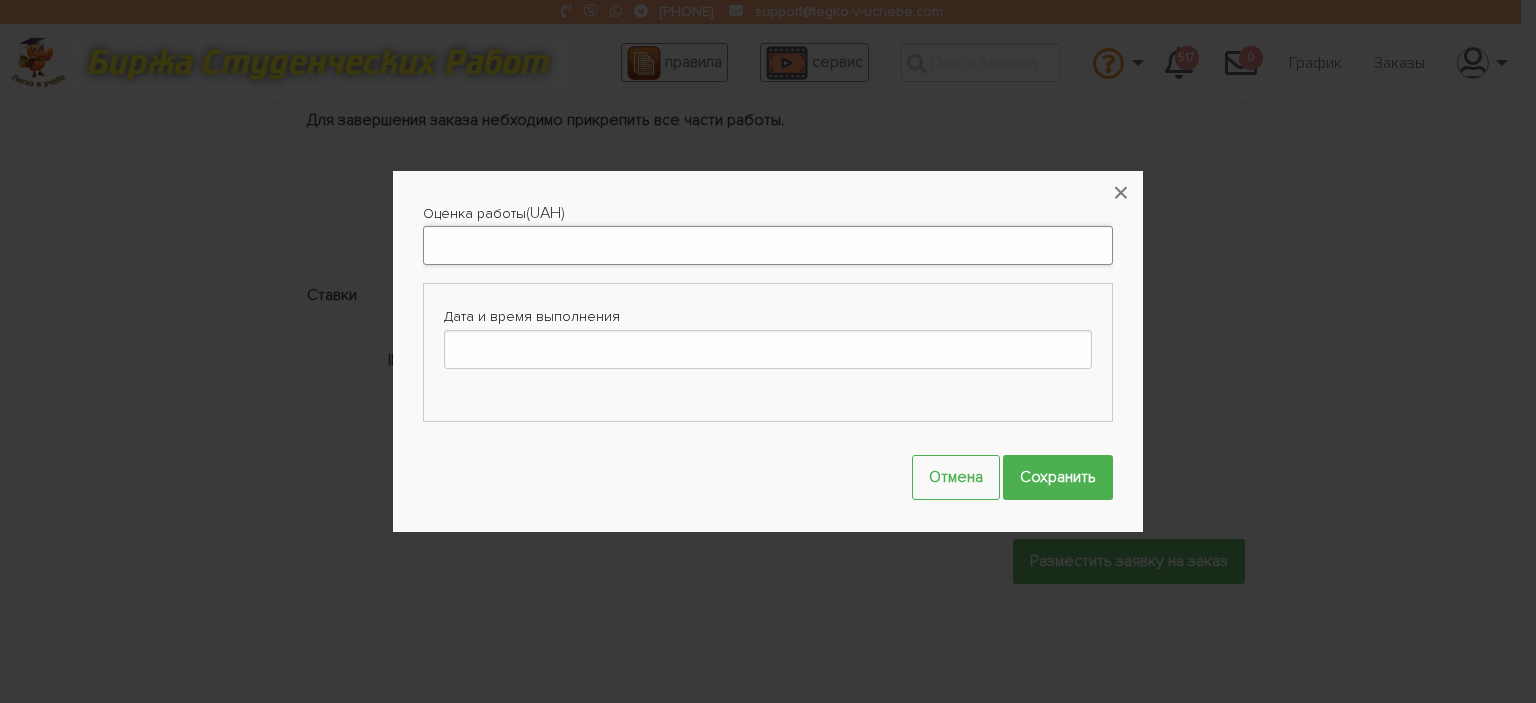 click on "Оценка работы" at bounding box center [768, 245] 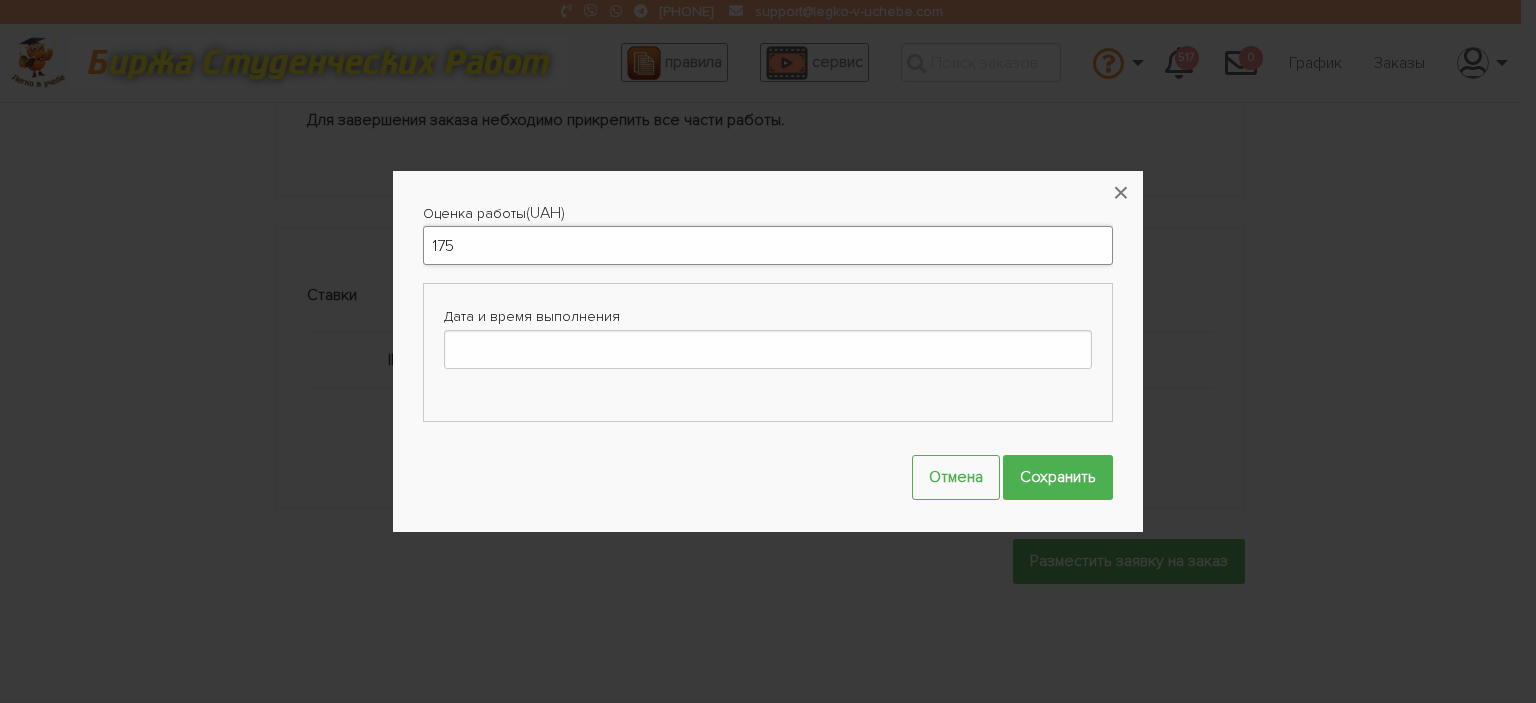 type on "175" 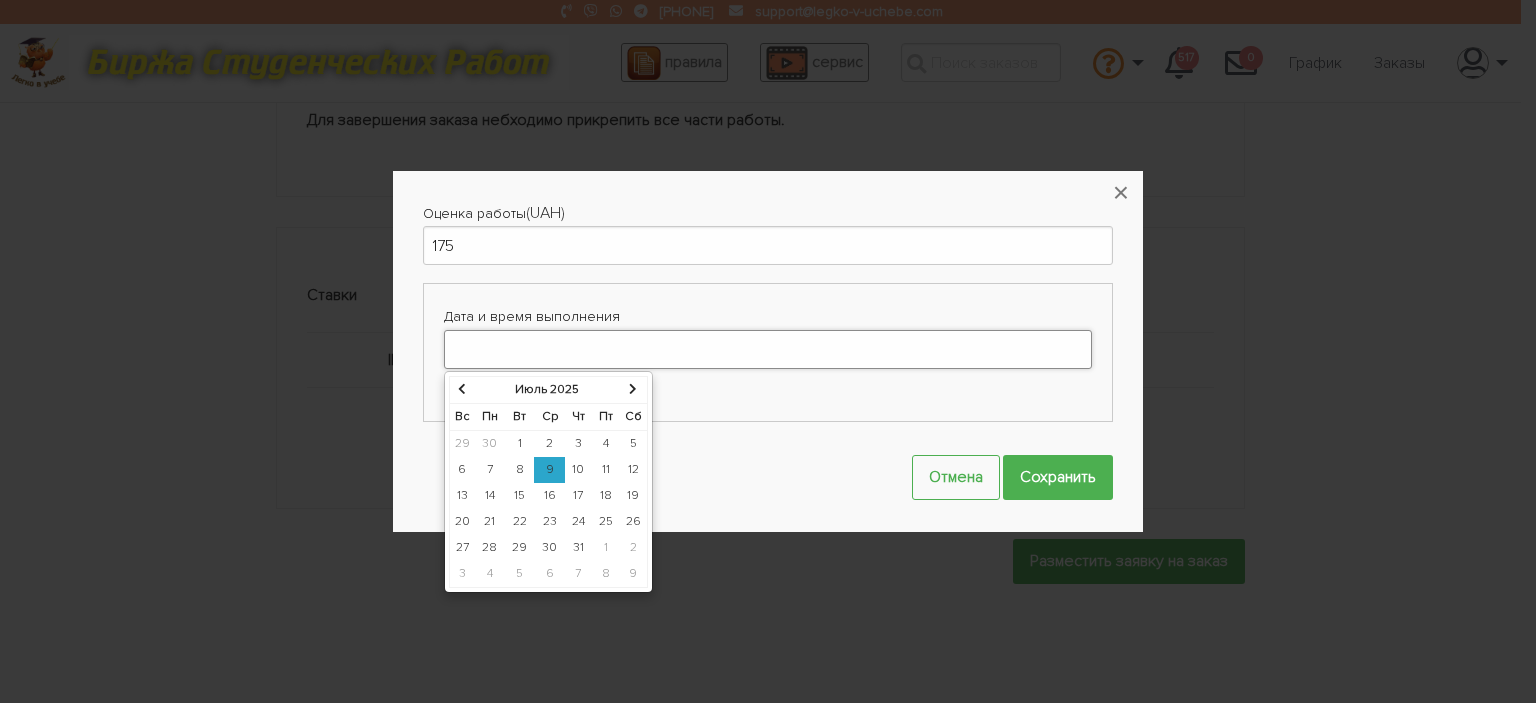 click on "Дата и время выполнения" at bounding box center [768, 349] 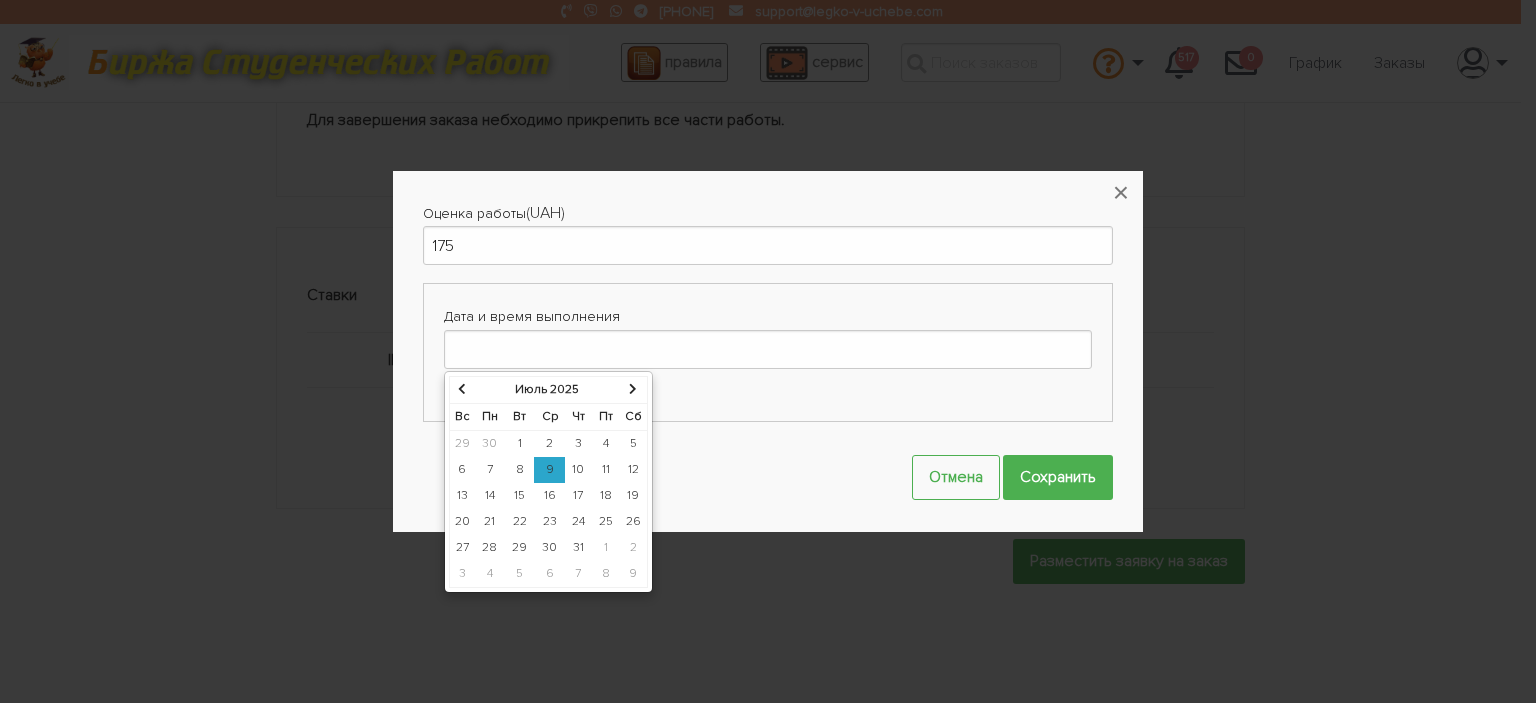 click on "12" at bounding box center [634, 443] 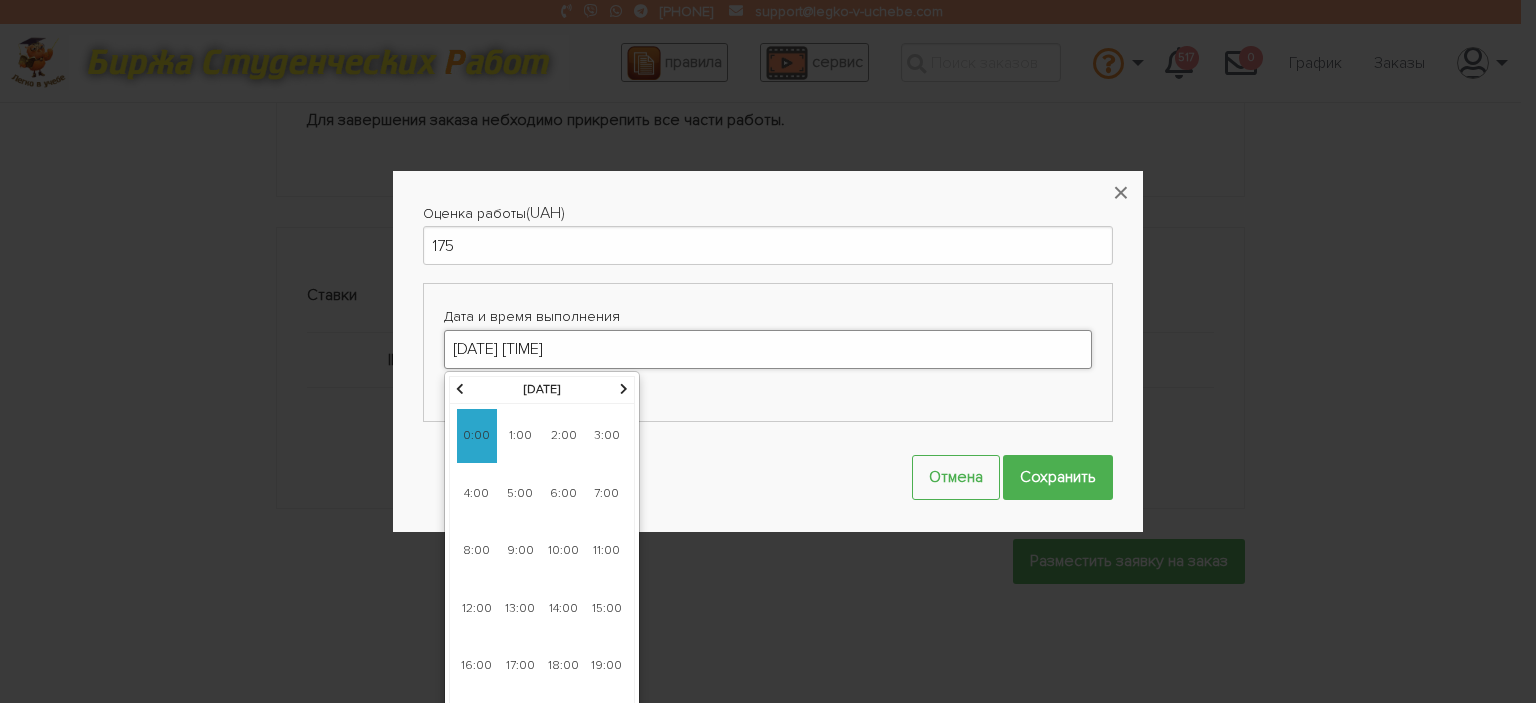 scroll, scrollTop: 1155, scrollLeft: 0, axis: vertical 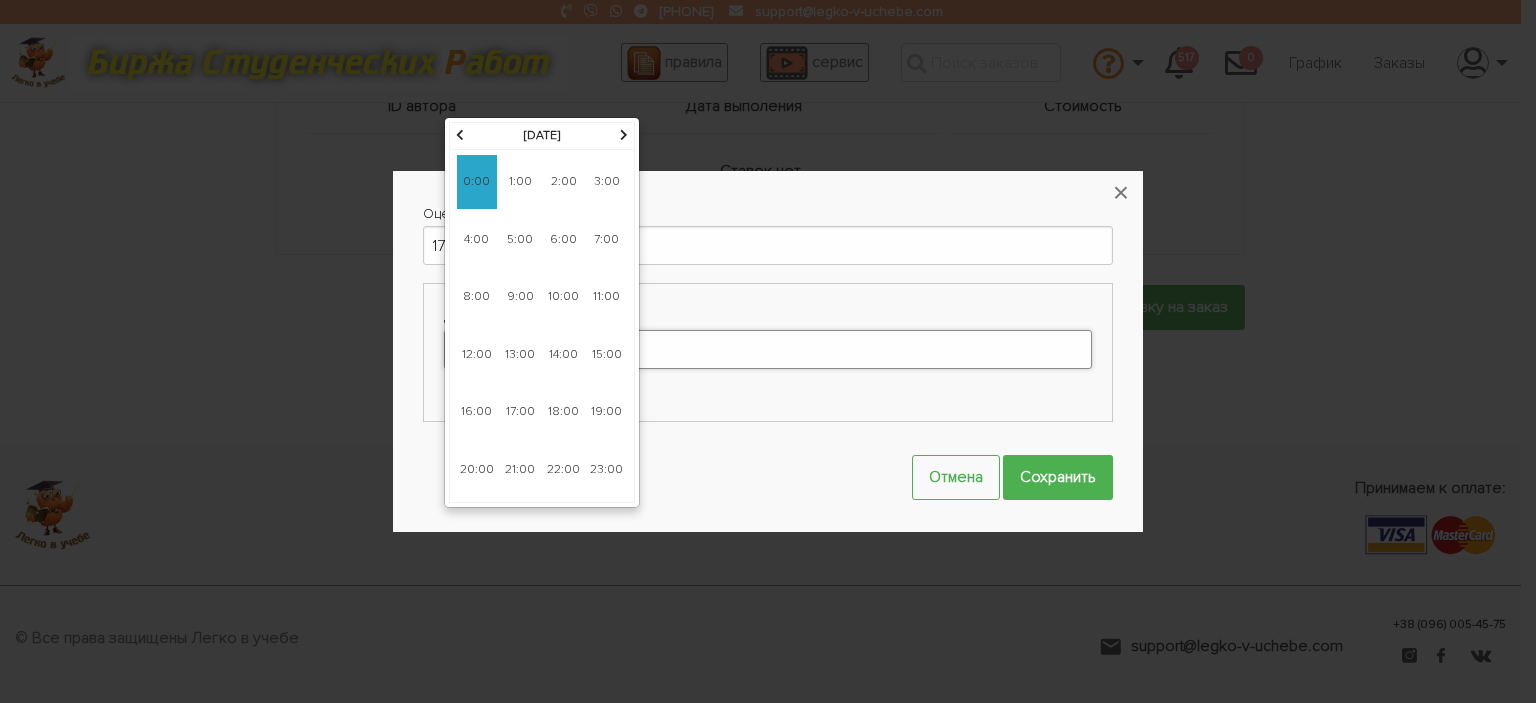 drag, startPoint x: 536, startPoint y: 347, endPoint x: 603, endPoint y: 177, distance: 182.72658 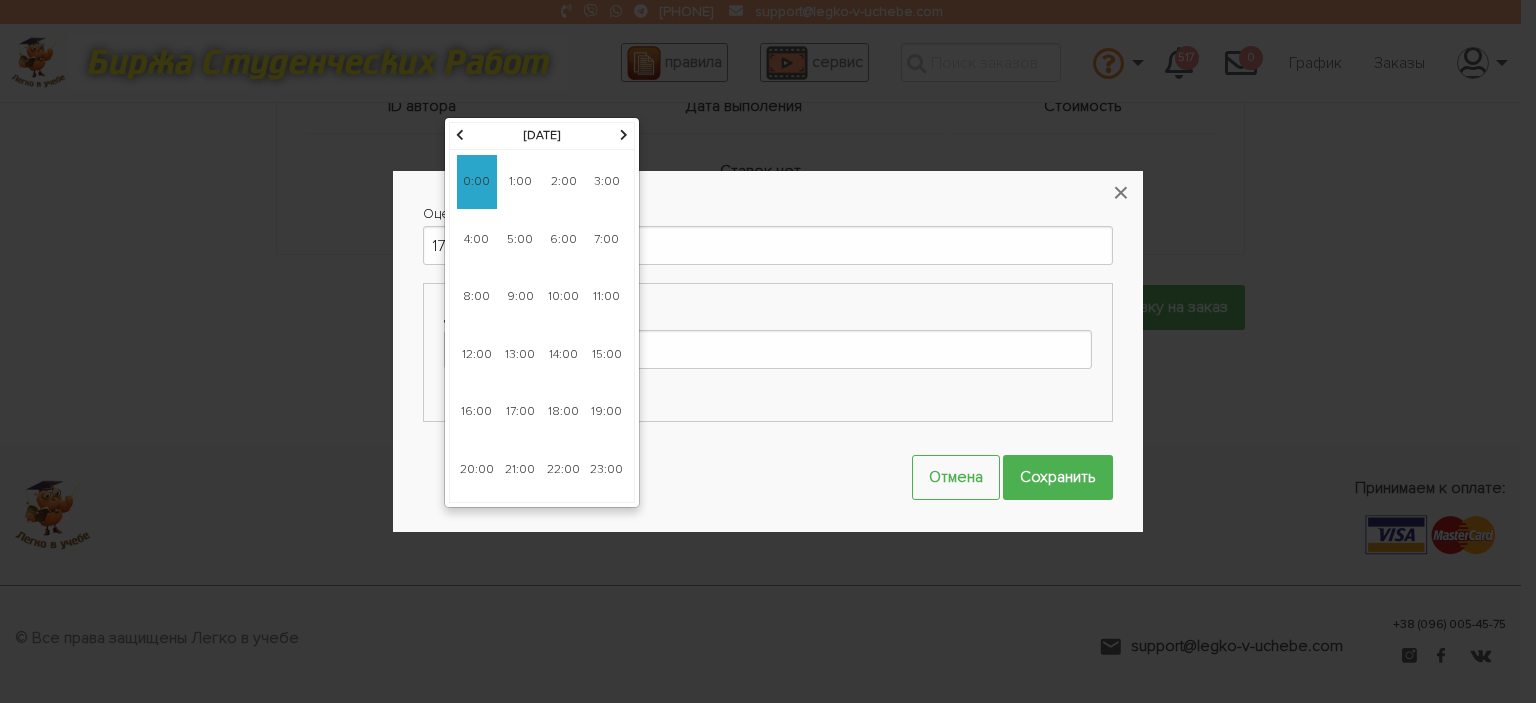 click on "3:00" at bounding box center (607, 182) 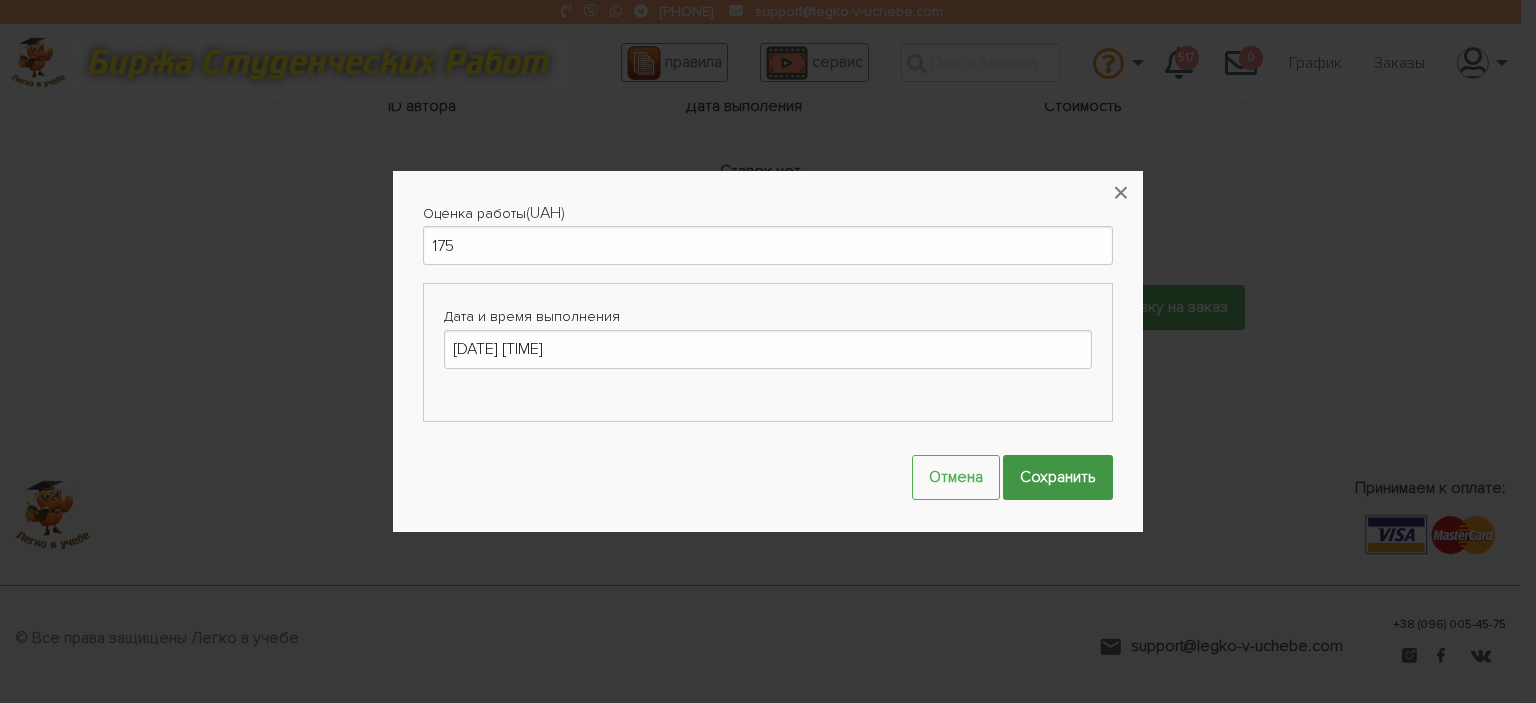 click on "Сохранить" at bounding box center (1058, 477) 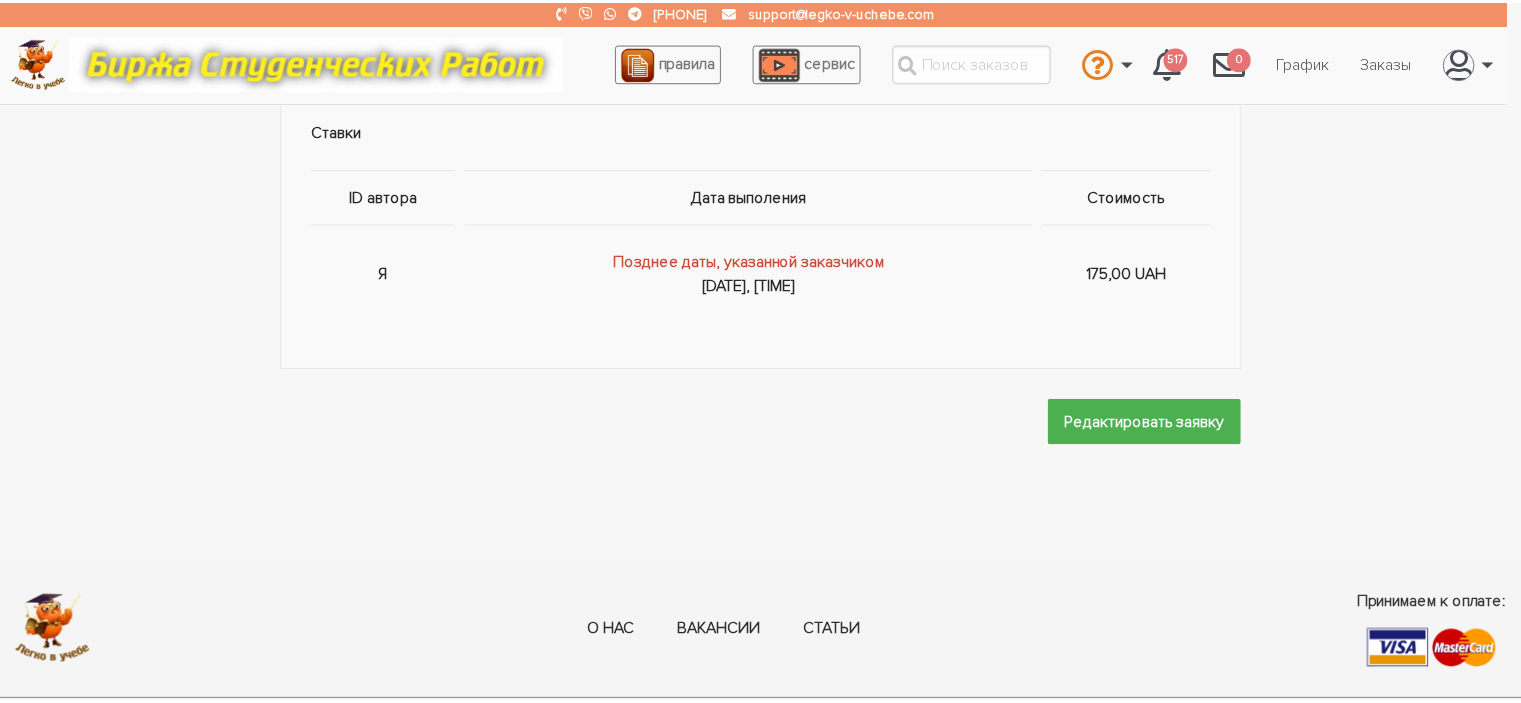 scroll, scrollTop: 1246, scrollLeft: 0, axis: vertical 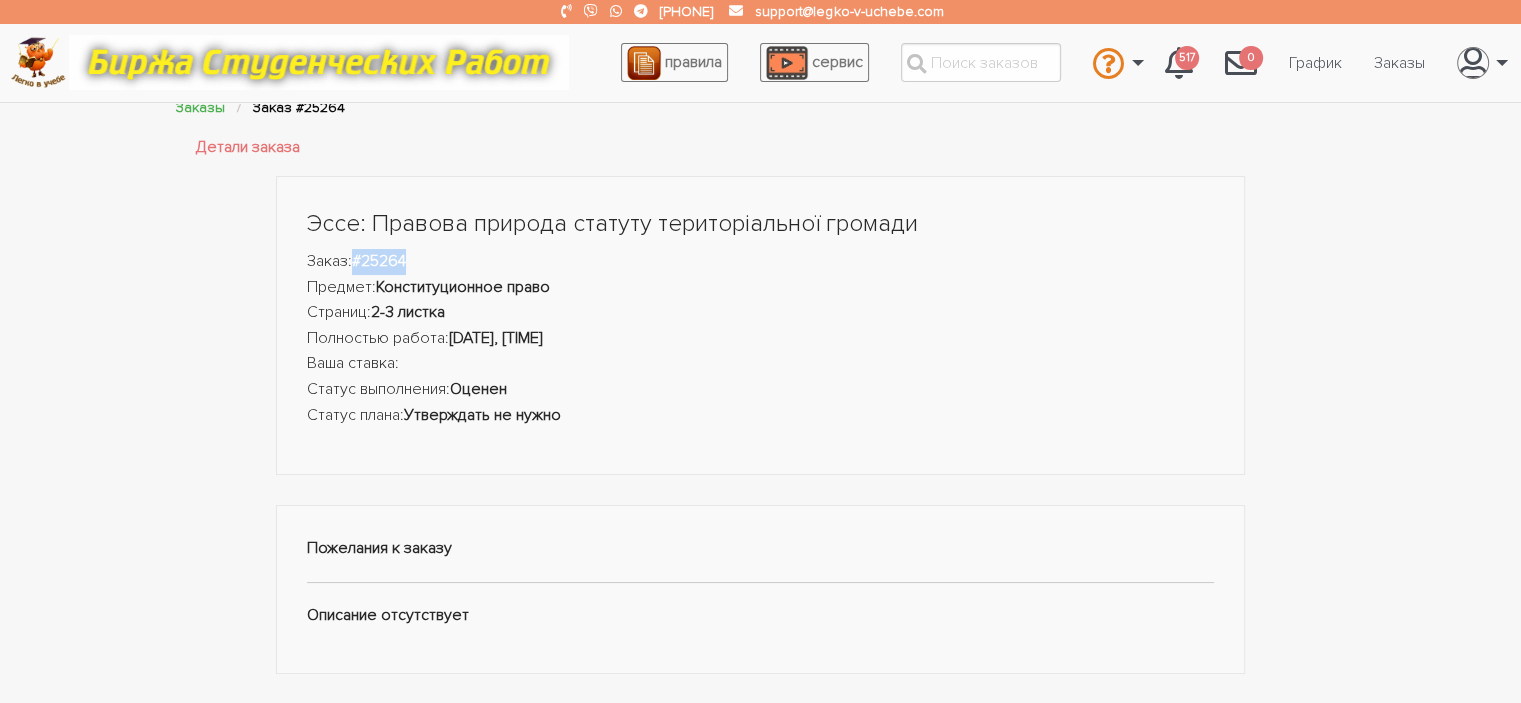 drag, startPoint x: 356, startPoint y: 256, endPoint x: 460, endPoint y: 245, distance: 104.58012 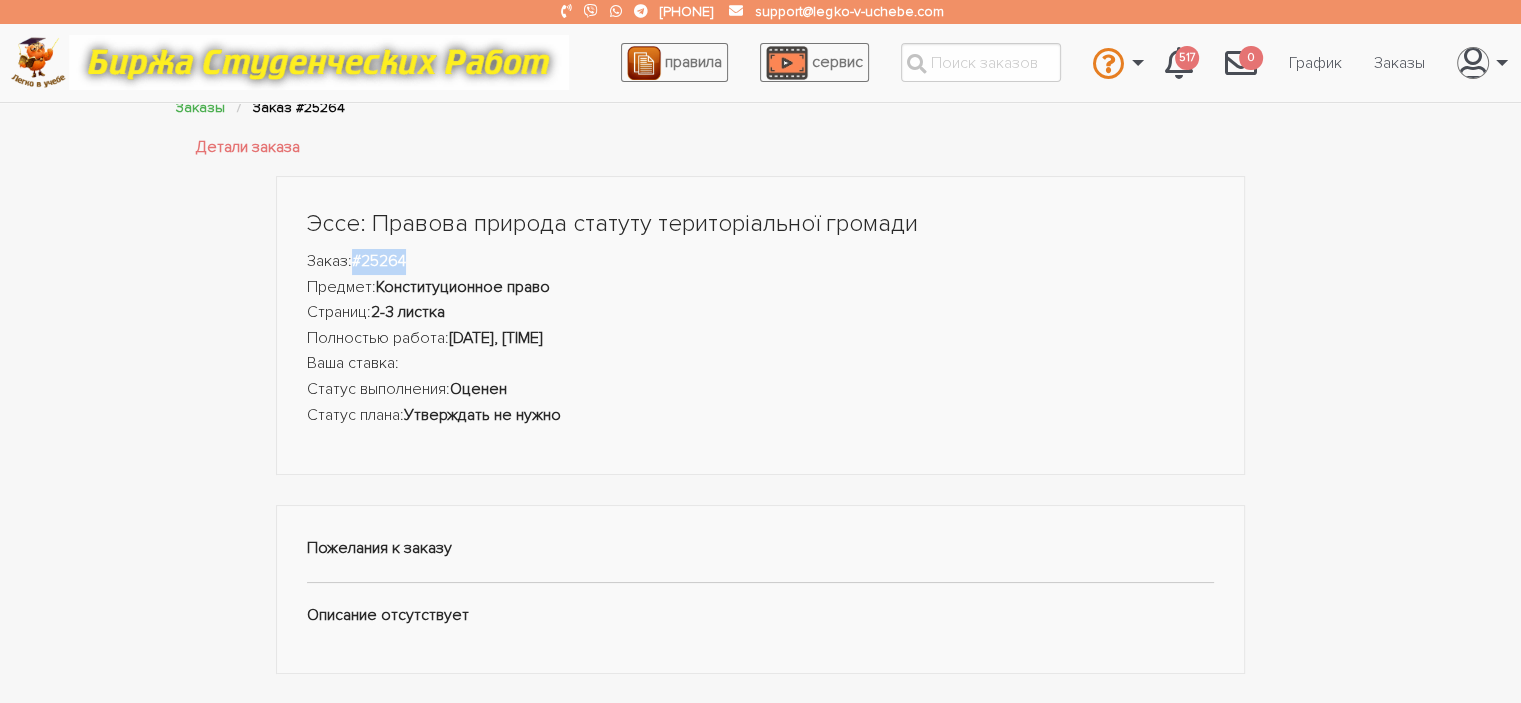 copy on "#25264" 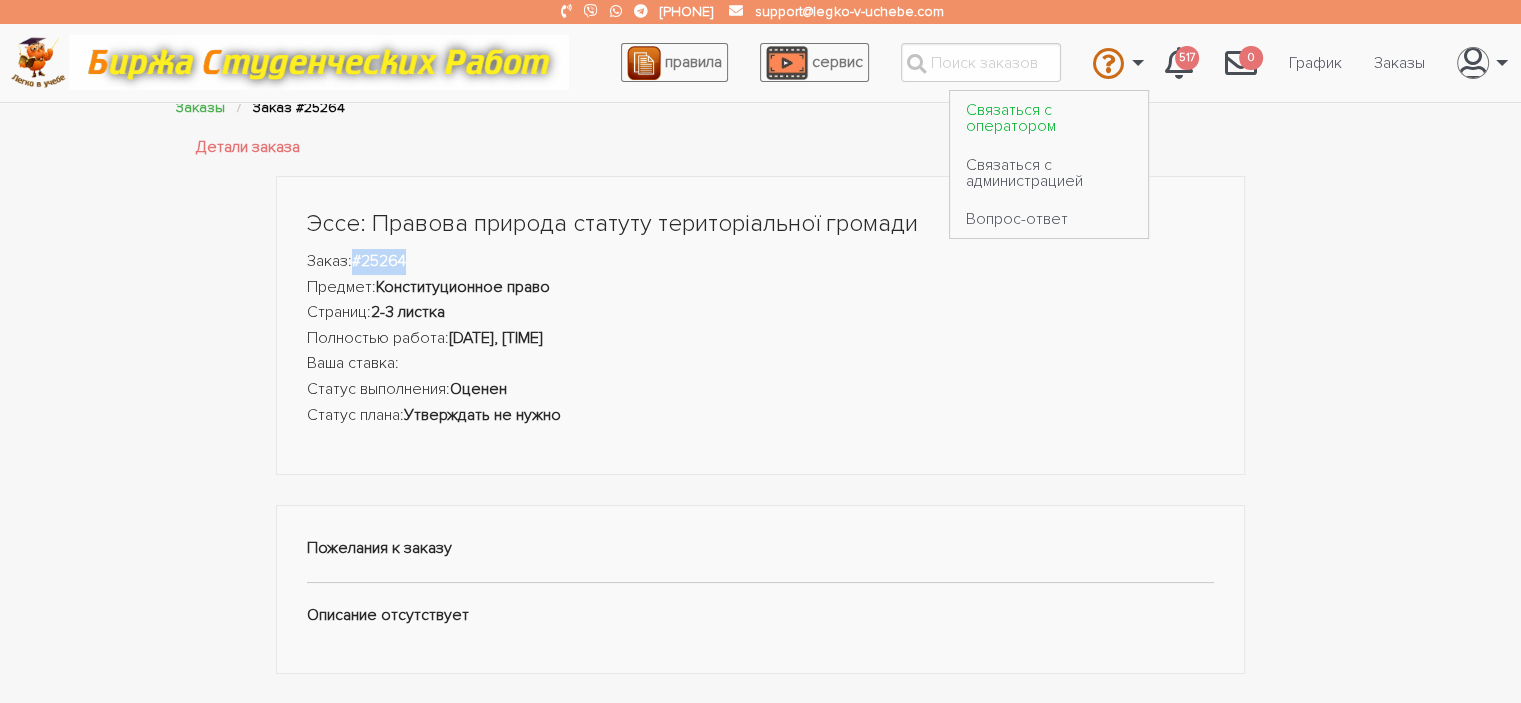 click on "Связаться с оператором" at bounding box center (1049, 118) 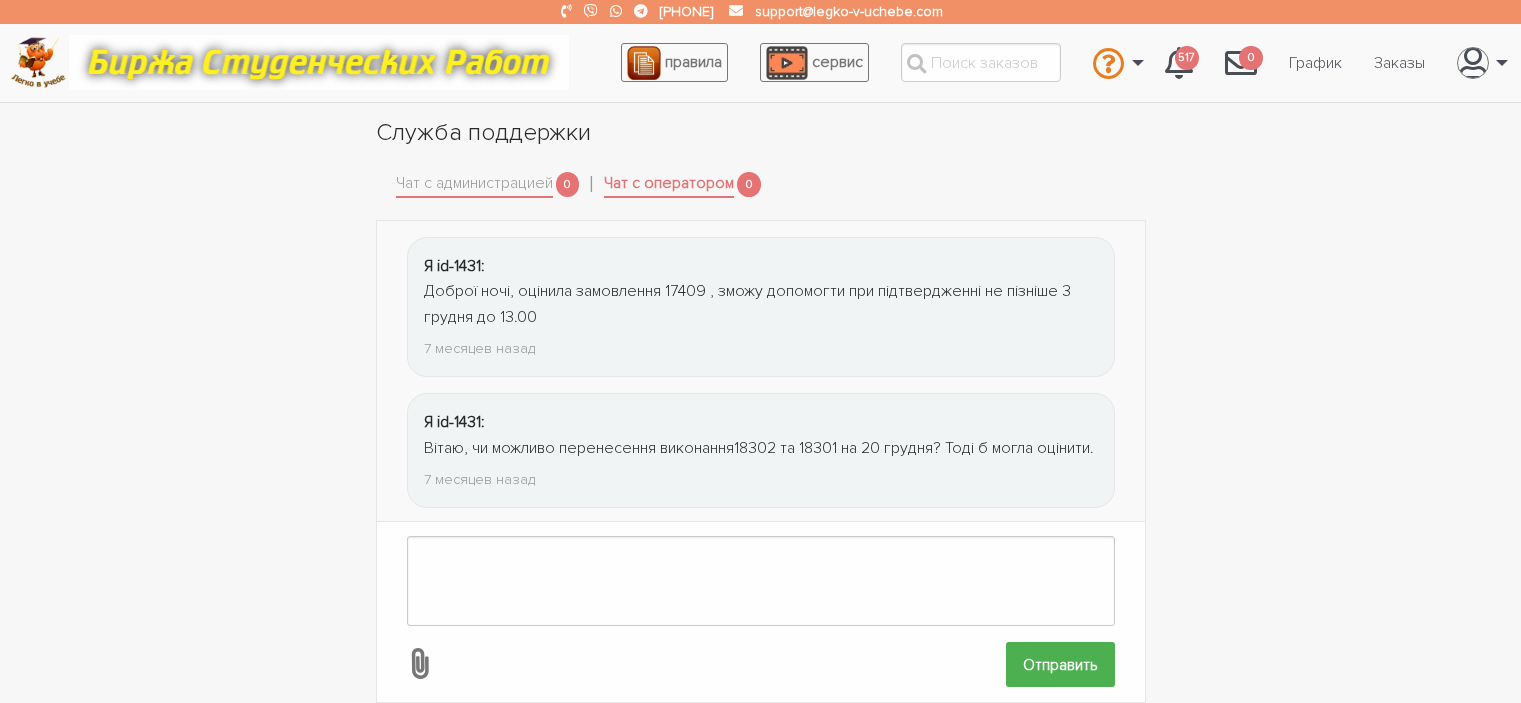 scroll, scrollTop: 0, scrollLeft: 0, axis: both 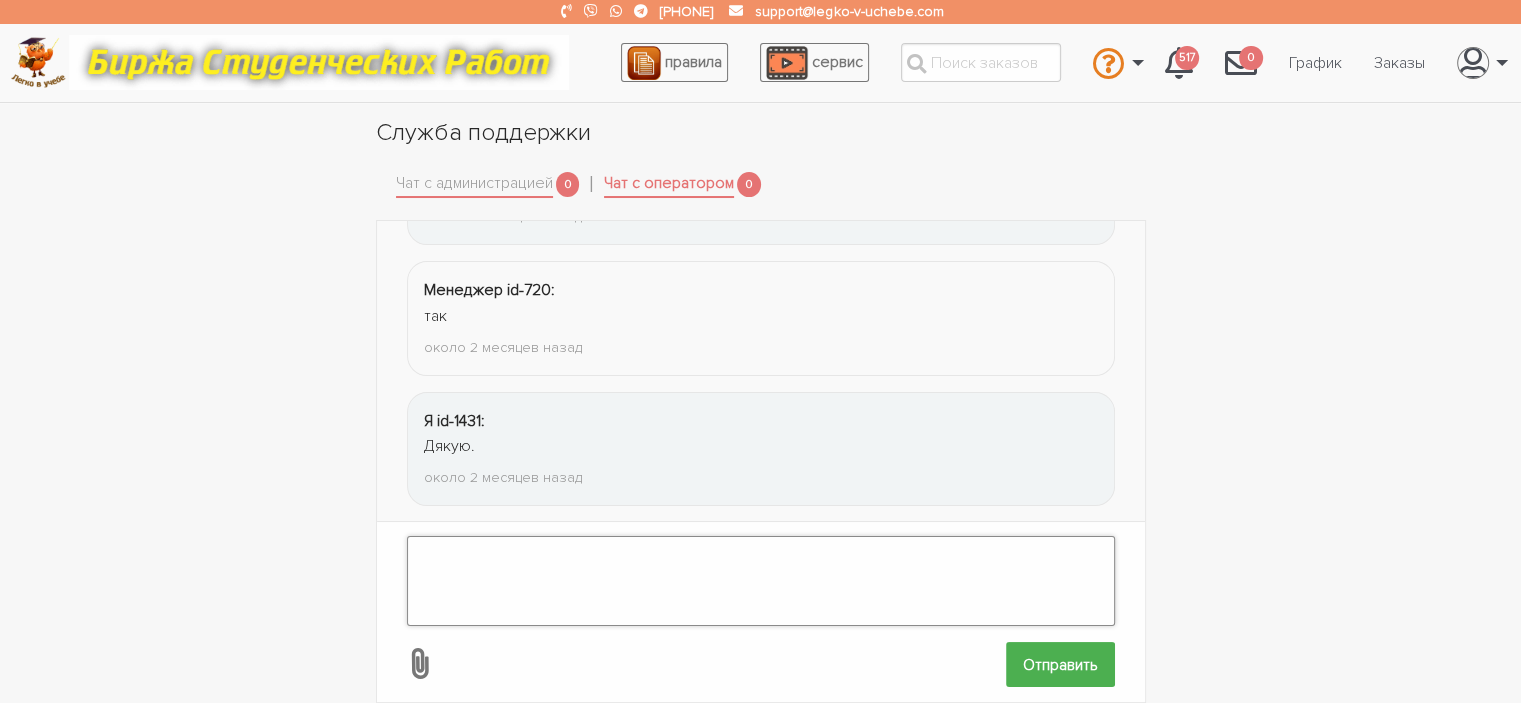 click at bounding box center [761, 581] 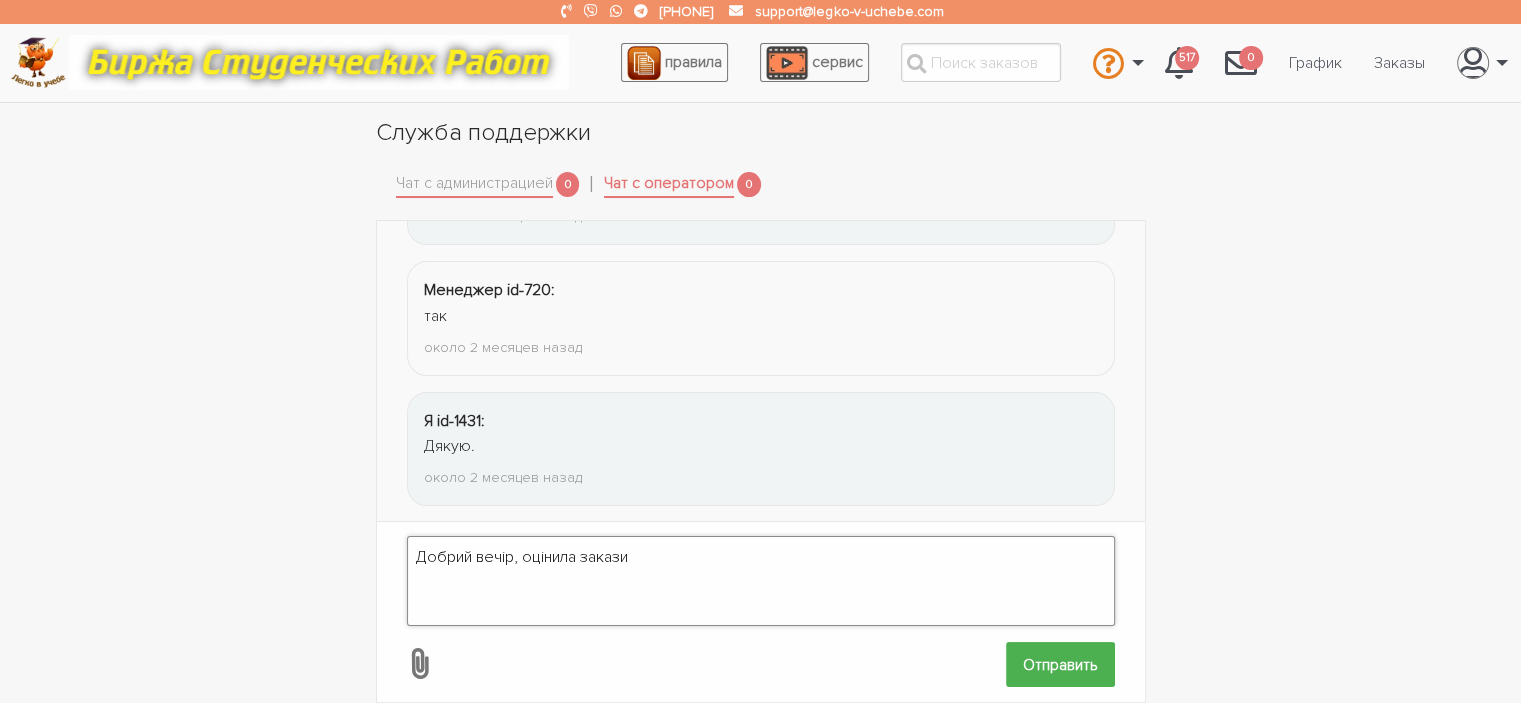 paste on "#25264" 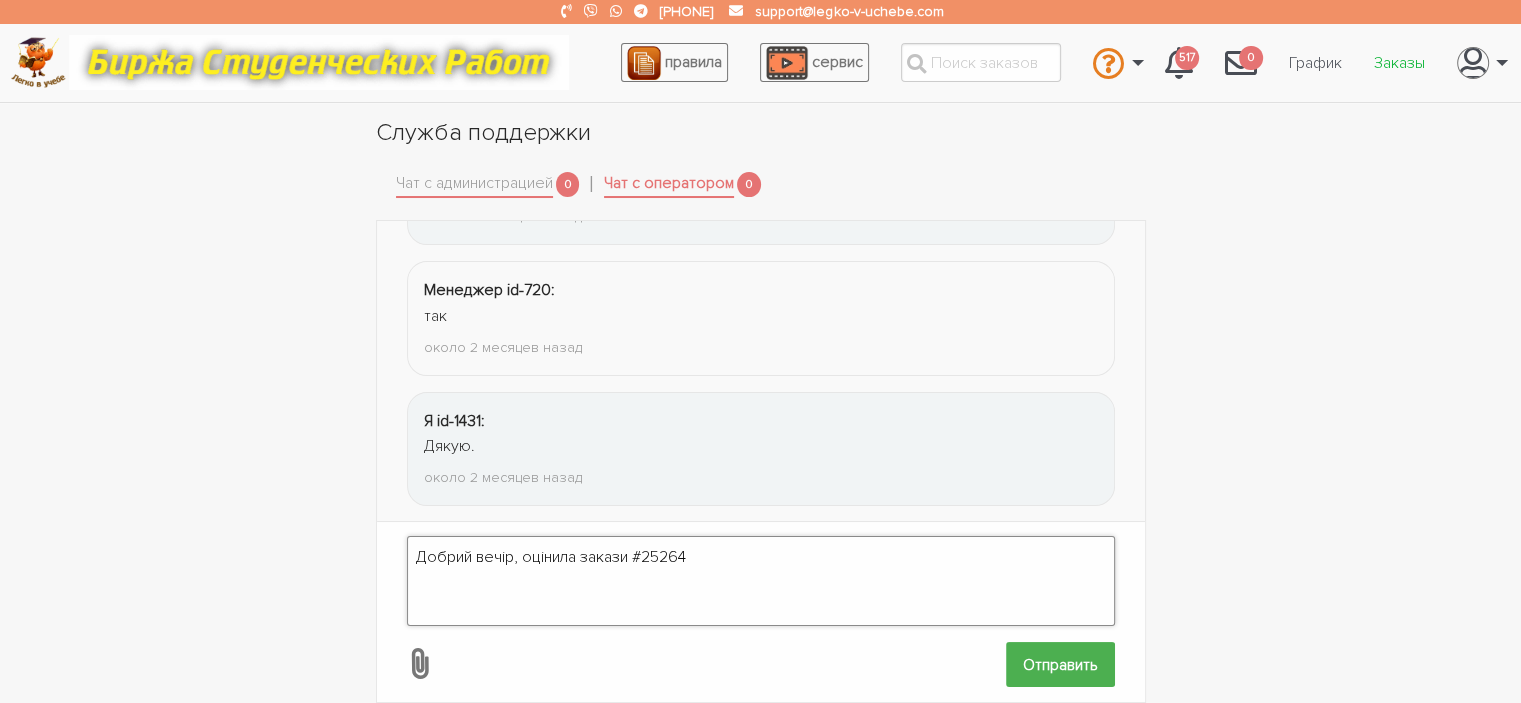 type on "Добрий вечір, оцінила закази #25264" 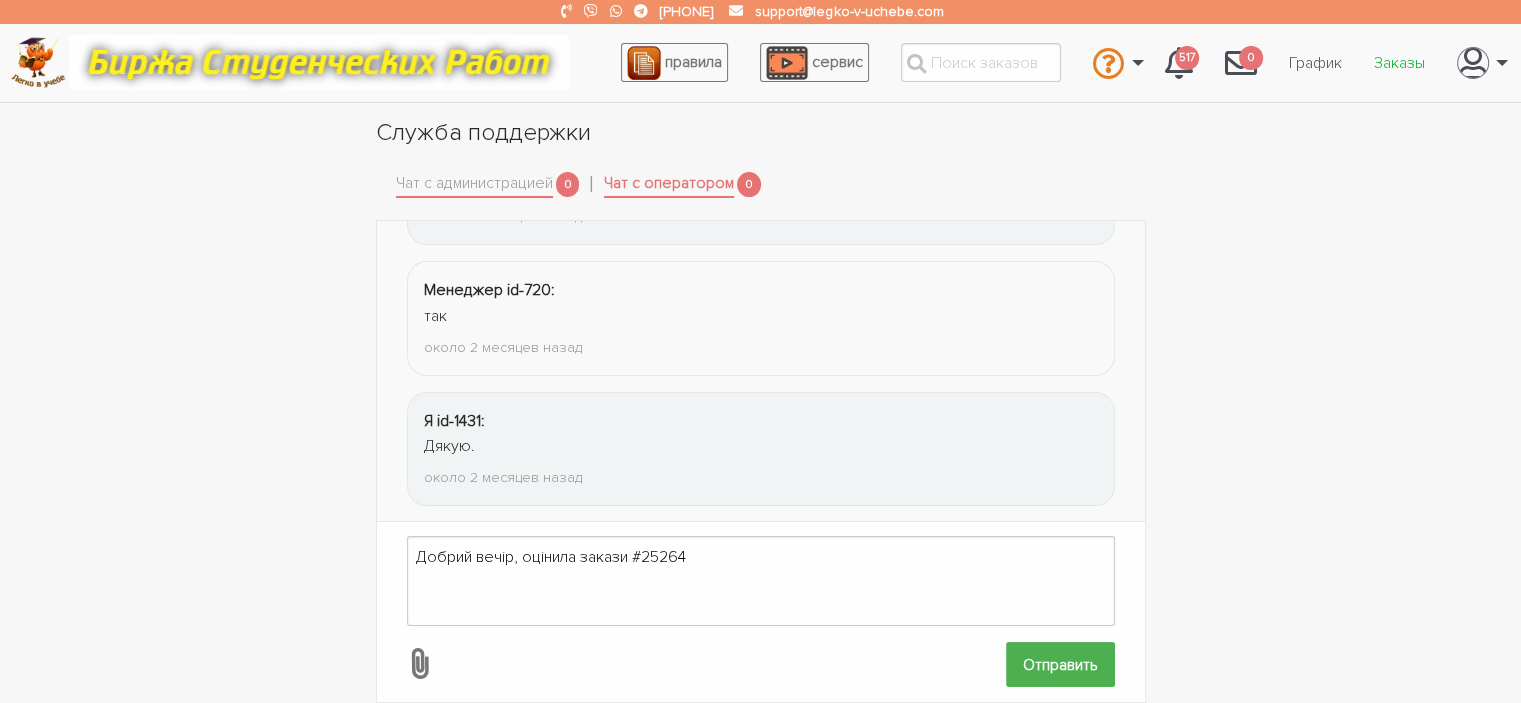 click on "Заказы" at bounding box center [1399, 63] 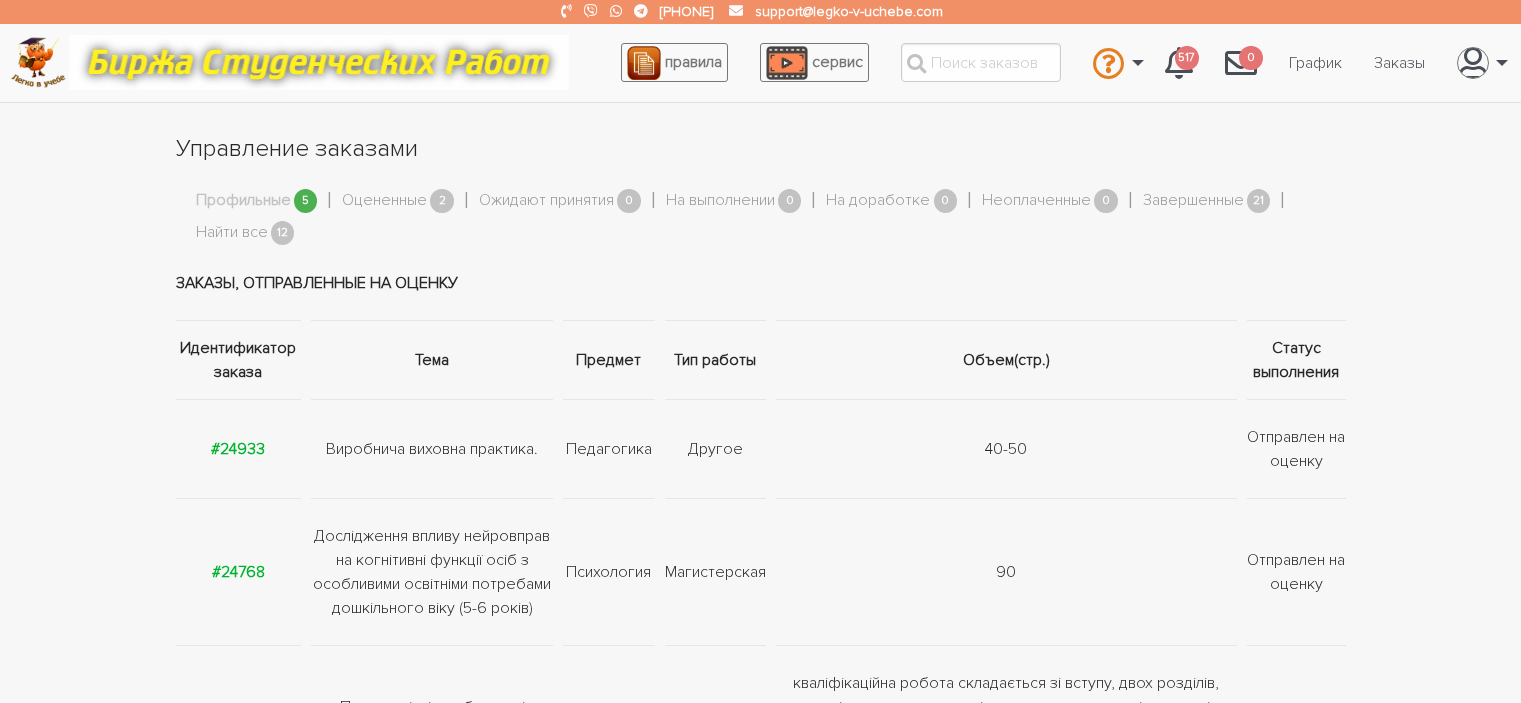 scroll, scrollTop: 0, scrollLeft: 0, axis: both 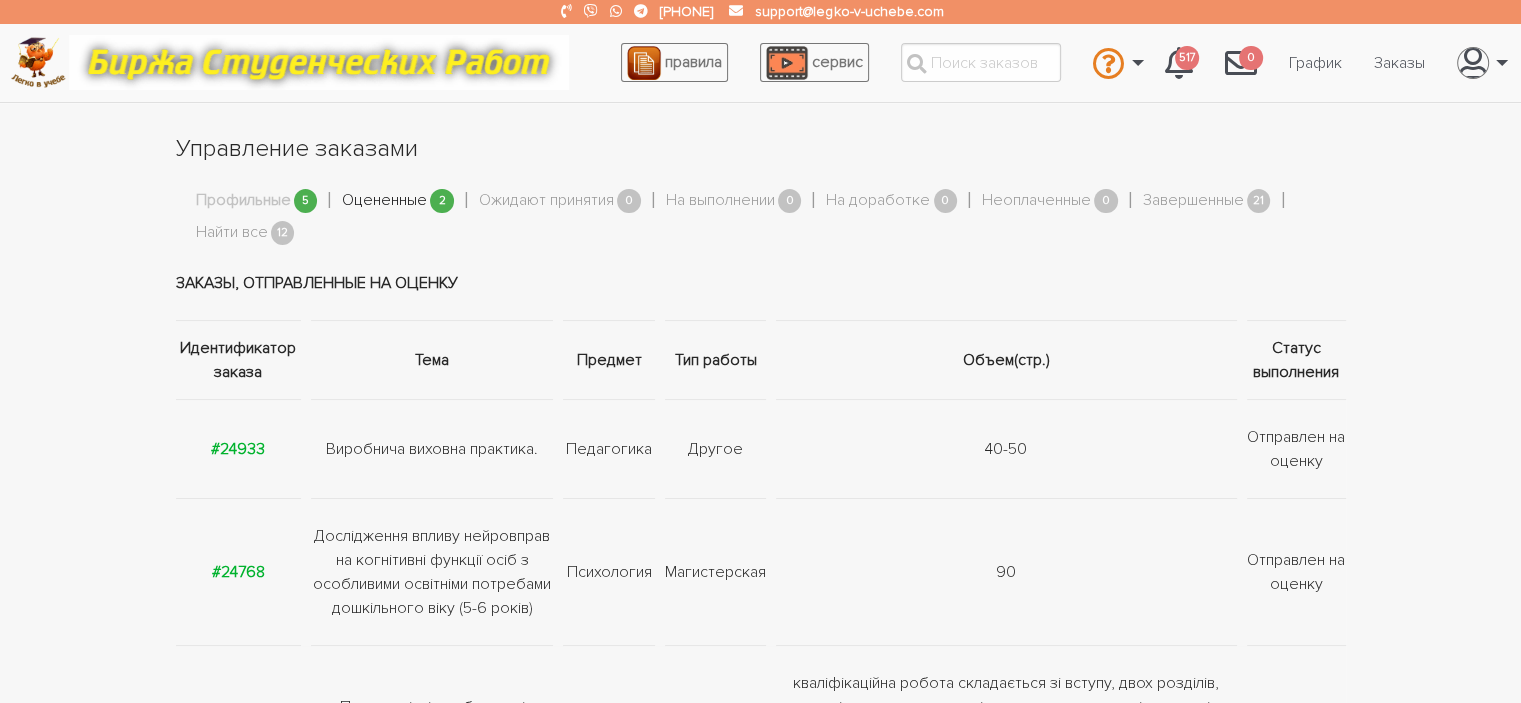 click on "Оцененные" at bounding box center (384, 201) 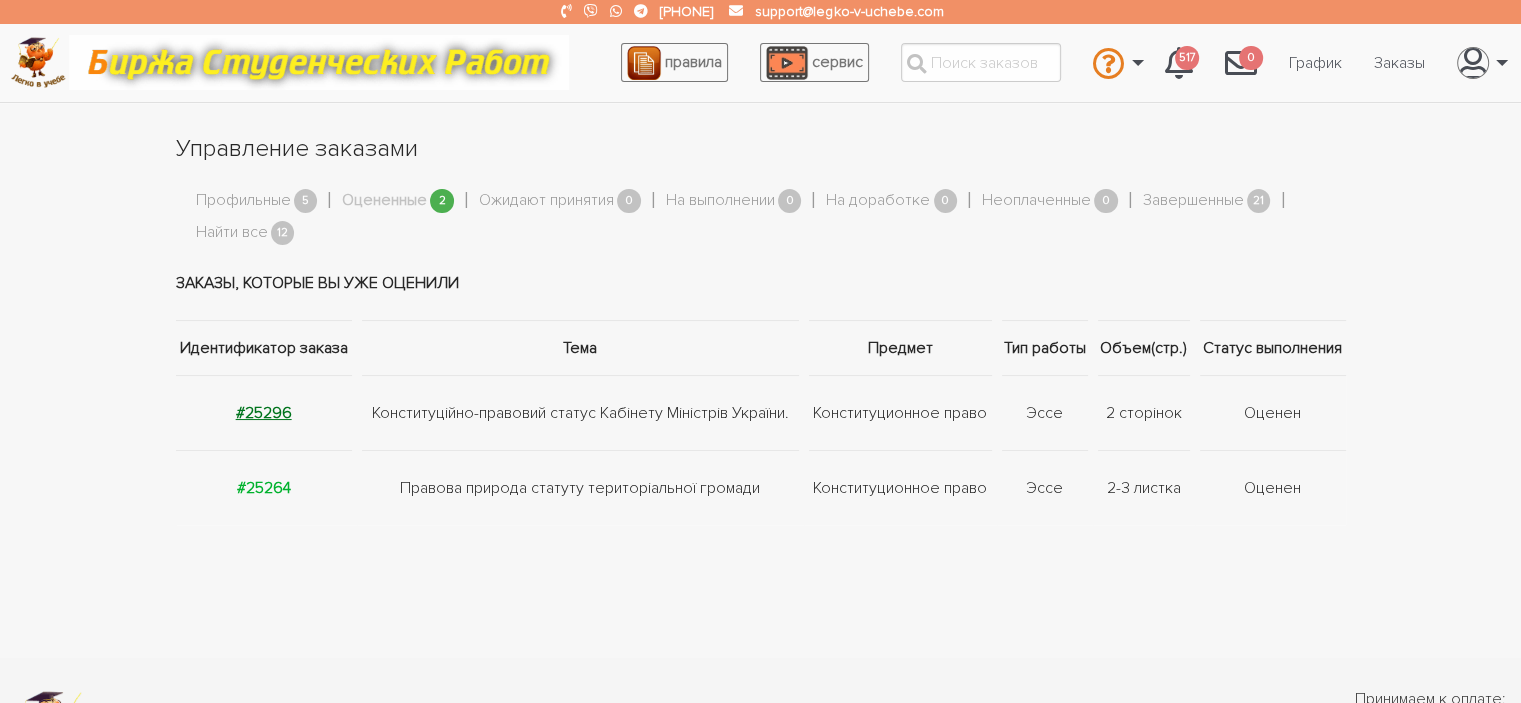 click on "#25296" at bounding box center [264, 413] 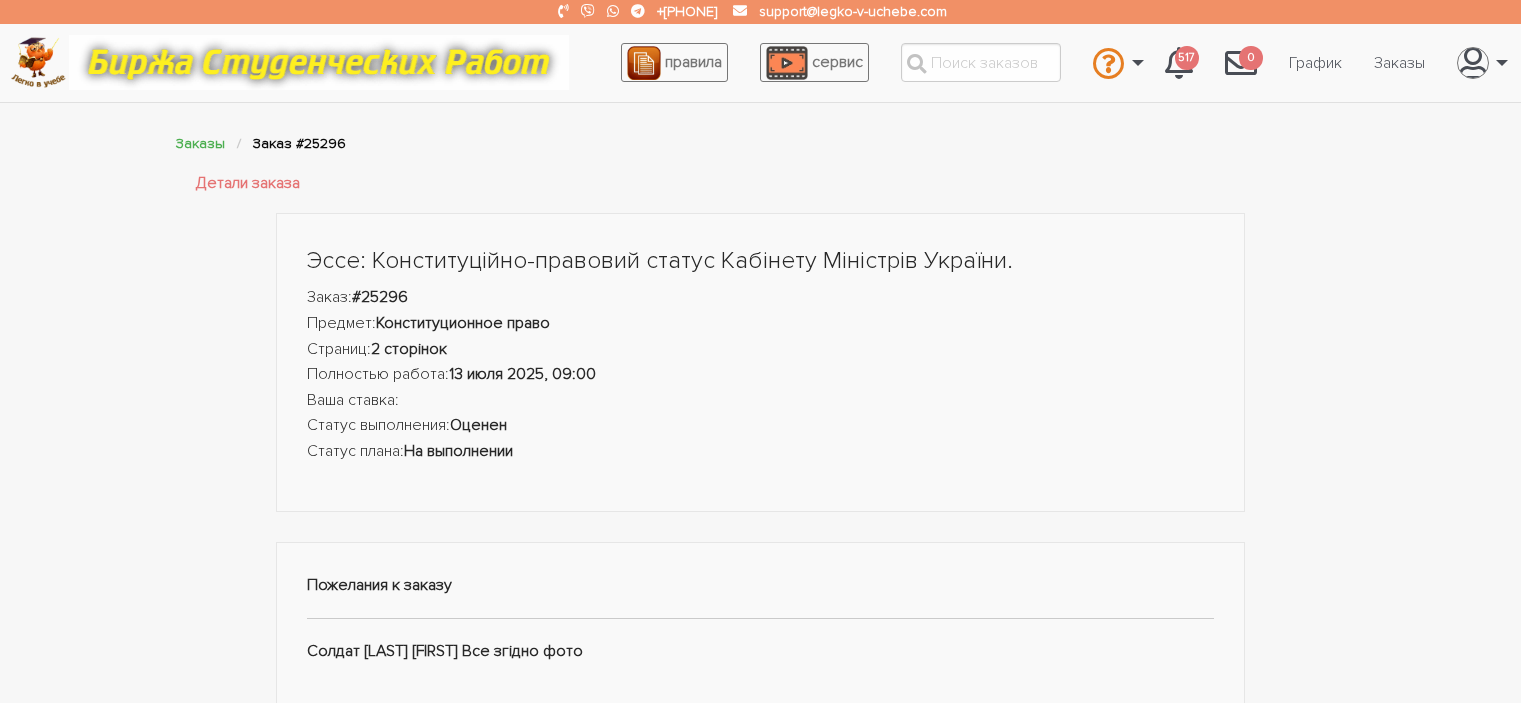 scroll, scrollTop: 0, scrollLeft: 0, axis: both 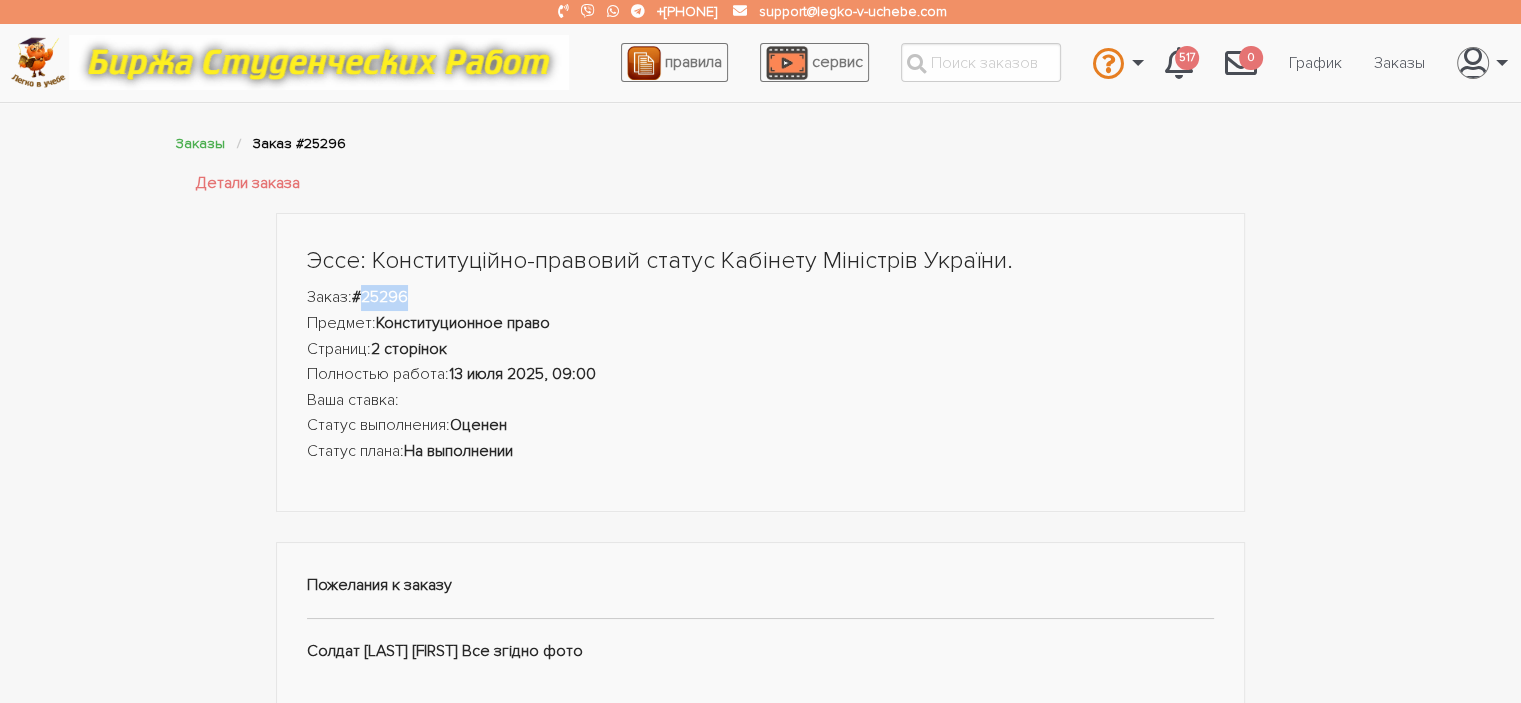 drag, startPoint x: 364, startPoint y: 291, endPoint x: 428, endPoint y: 292, distance: 64.00781 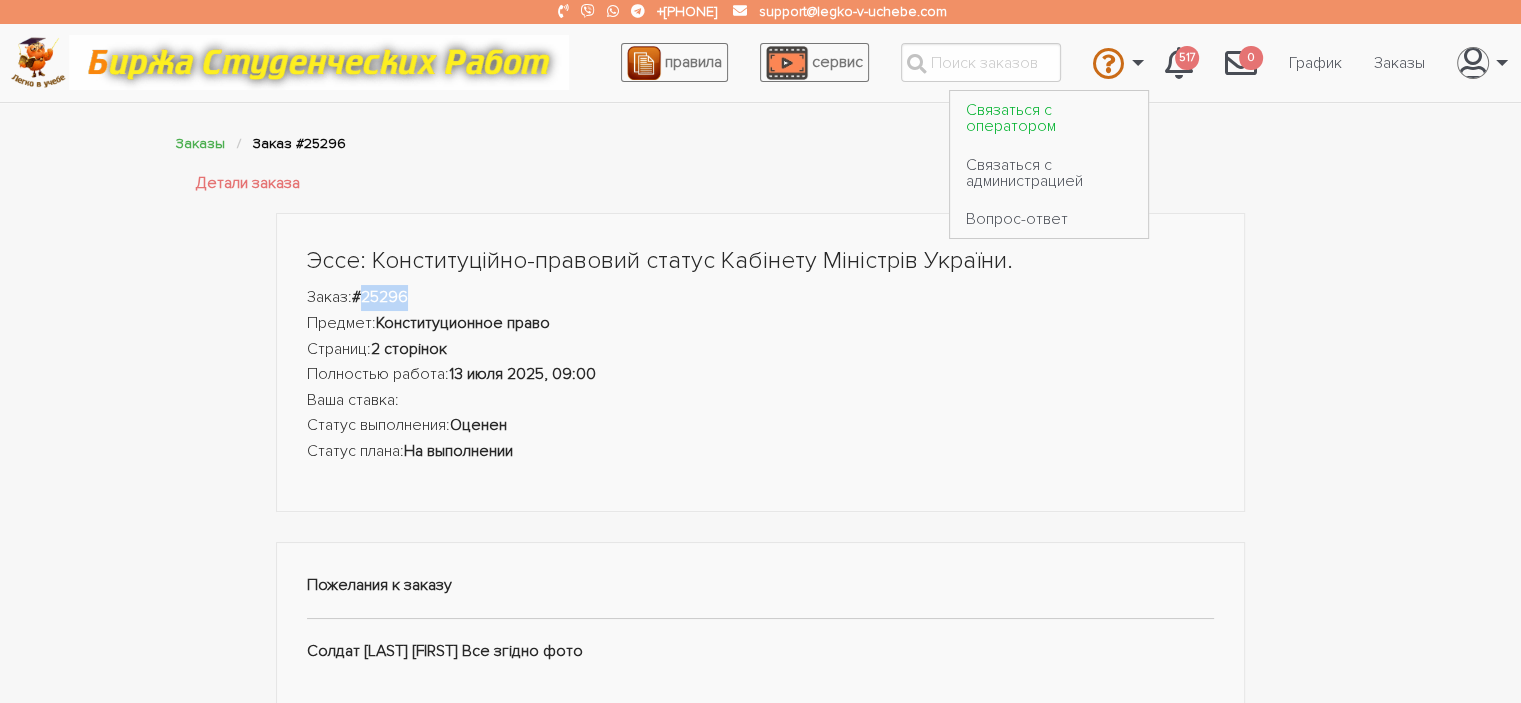 click on "Связаться с оператором" at bounding box center [1049, 118] 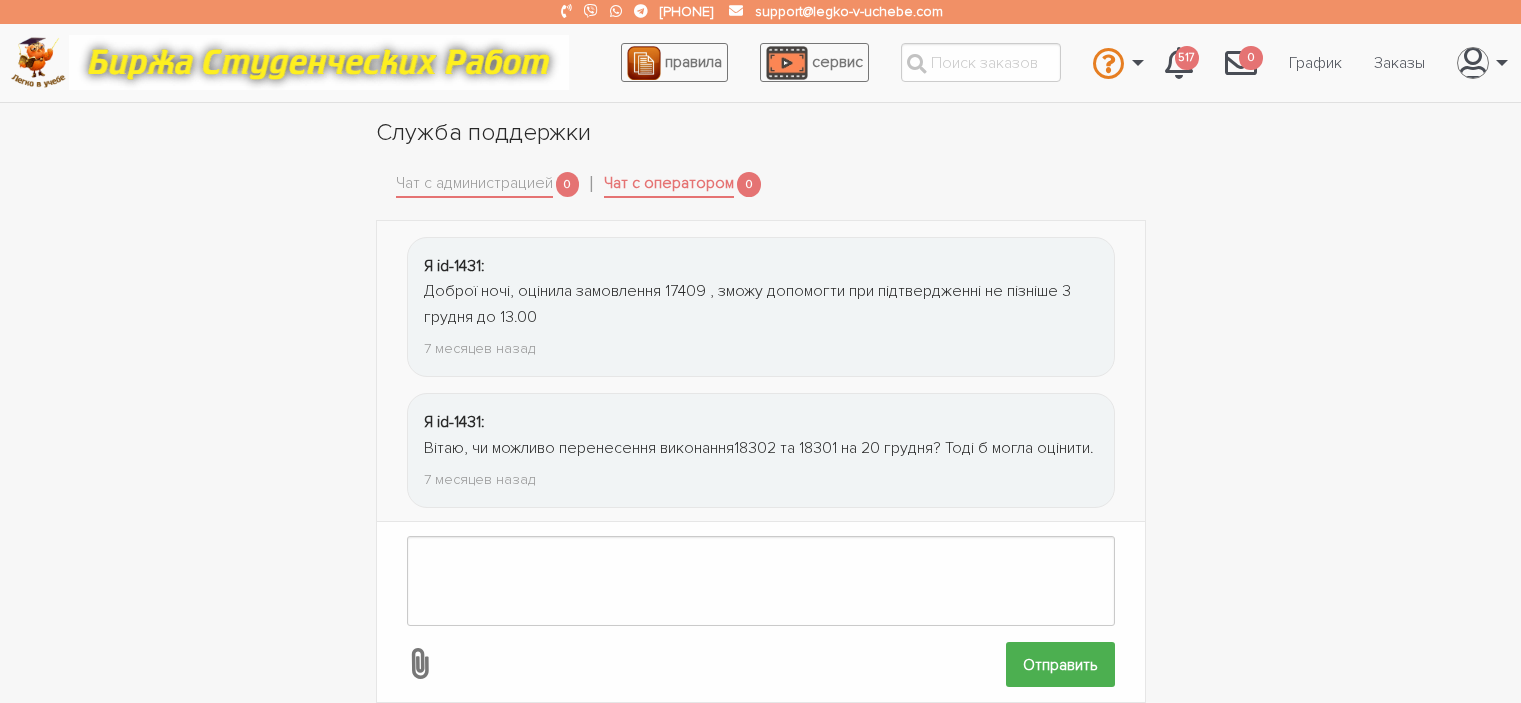 scroll, scrollTop: 0, scrollLeft: 0, axis: both 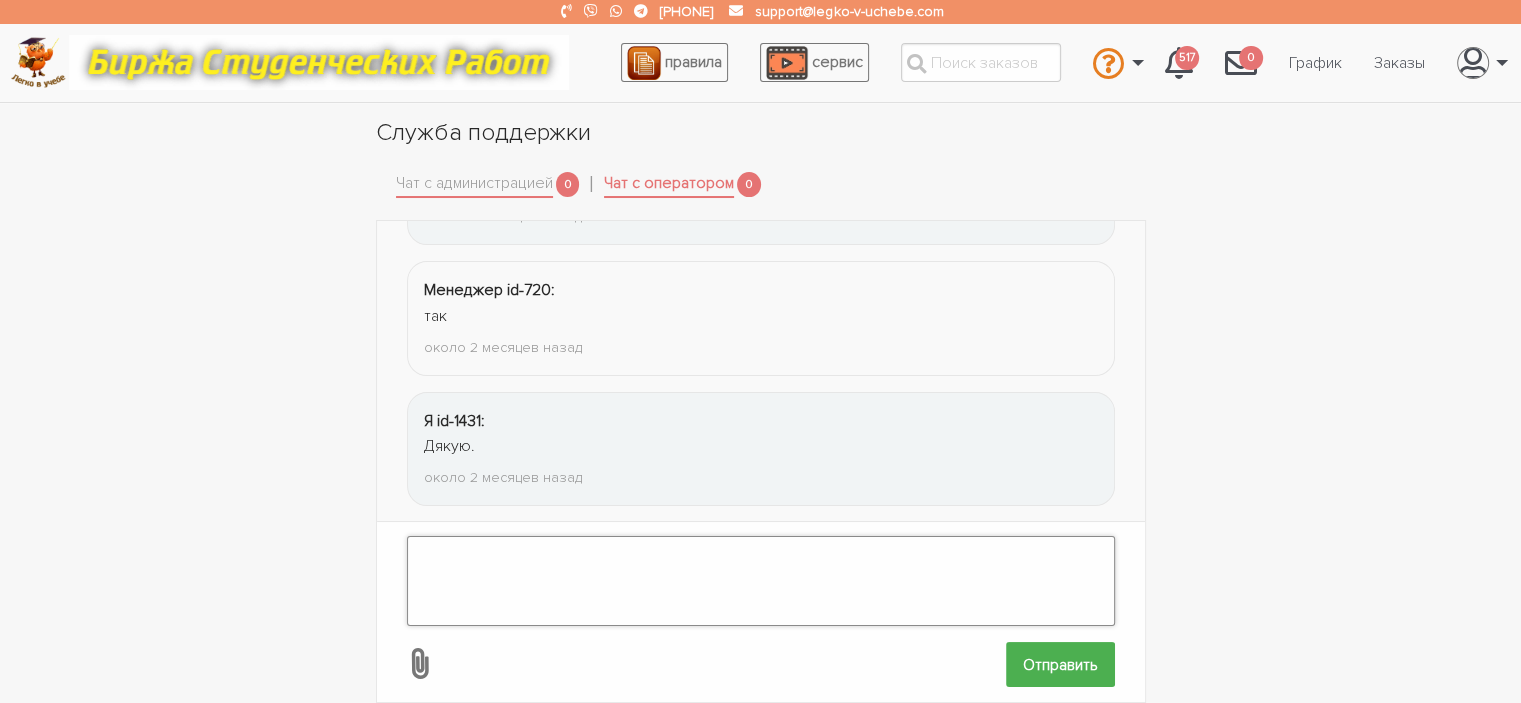 click at bounding box center (761, 581) 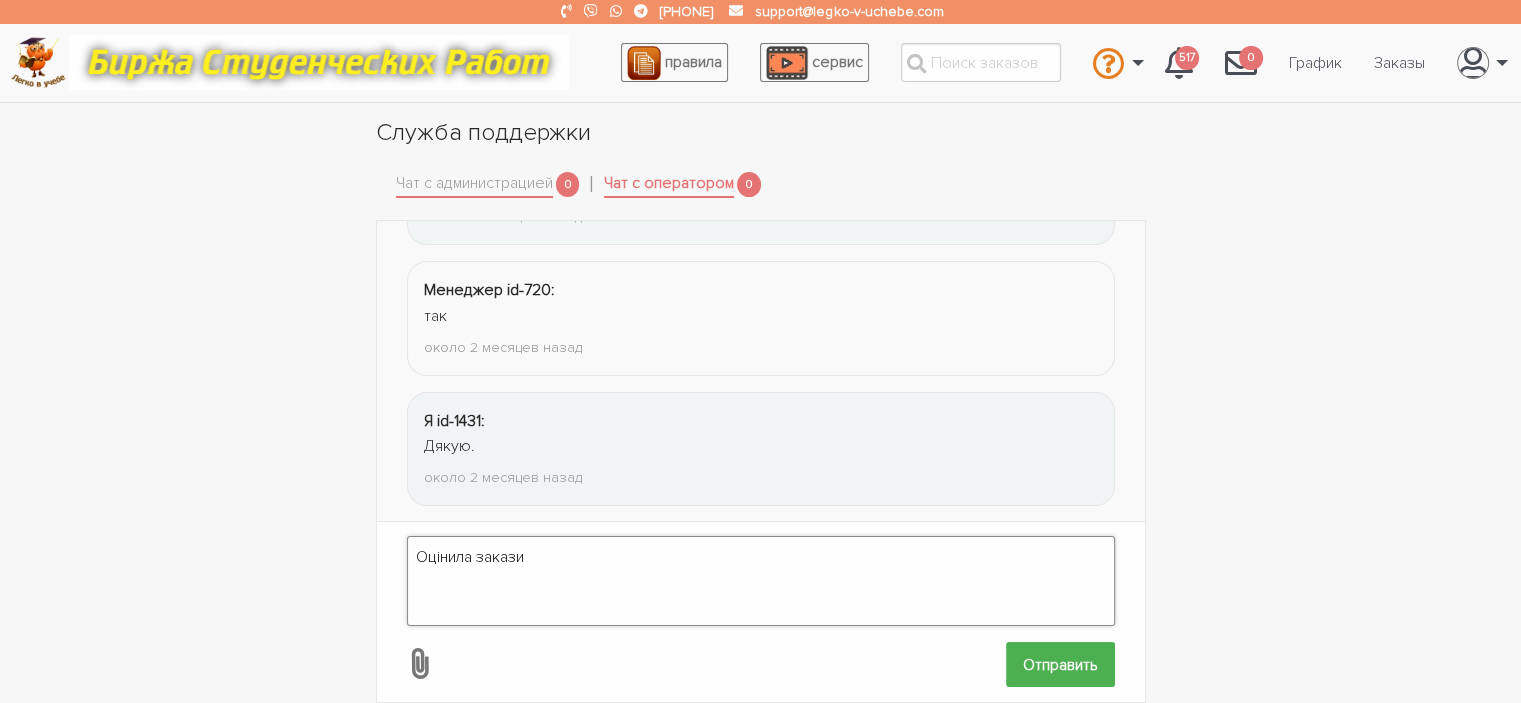 paste on "25296" 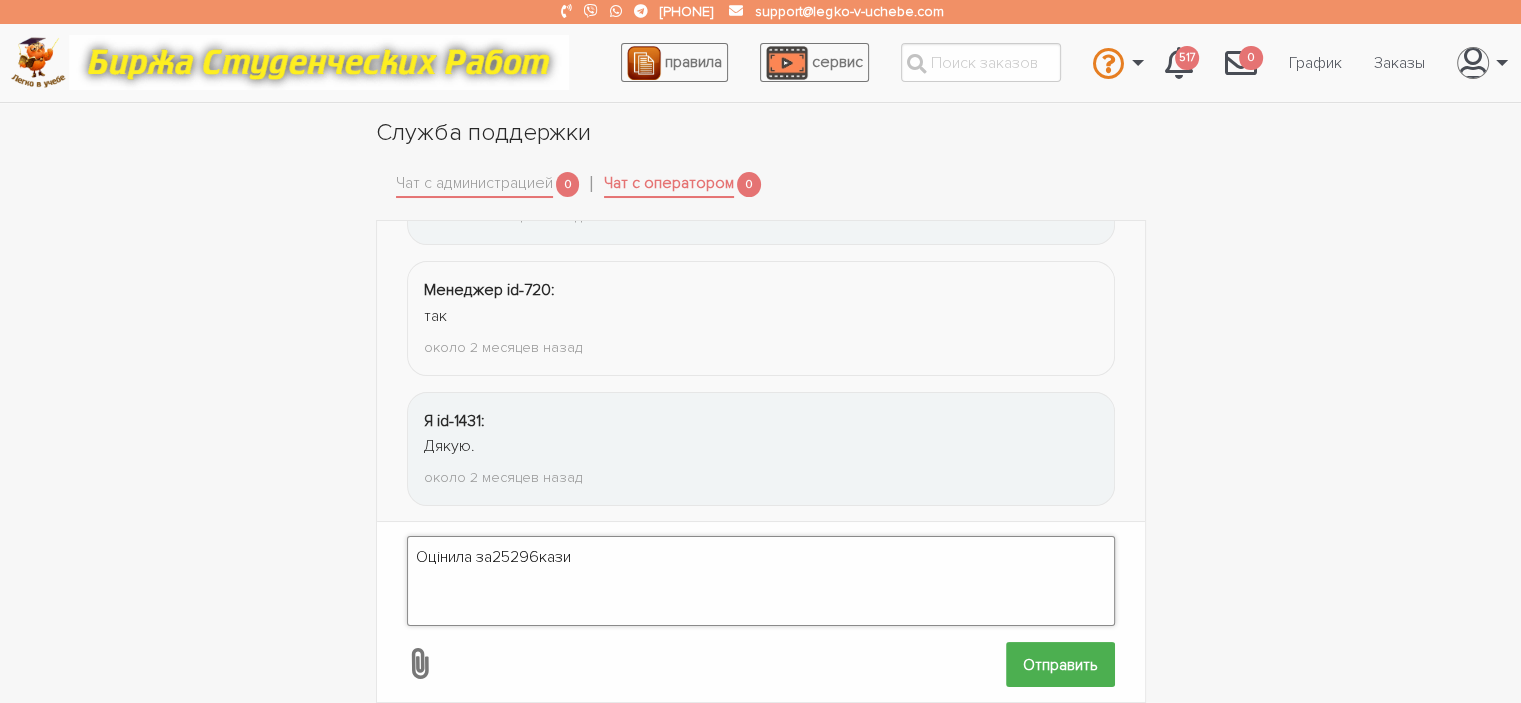 drag, startPoint x: 495, startPoint y: 540, endPoint x: 540, endPoint y: 538, distance: 45.044422 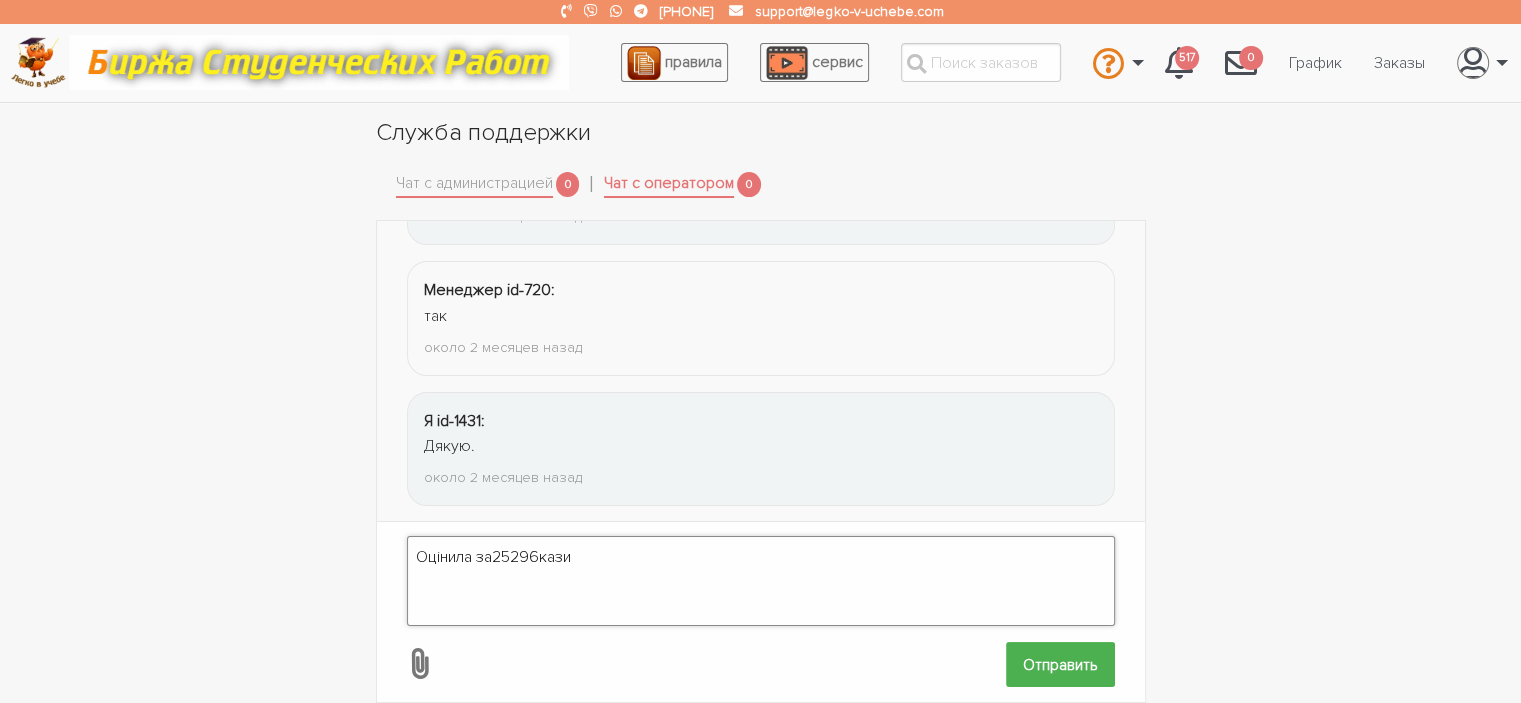 click on "Оцінила за25296кази" at bounding box center (761, 581) 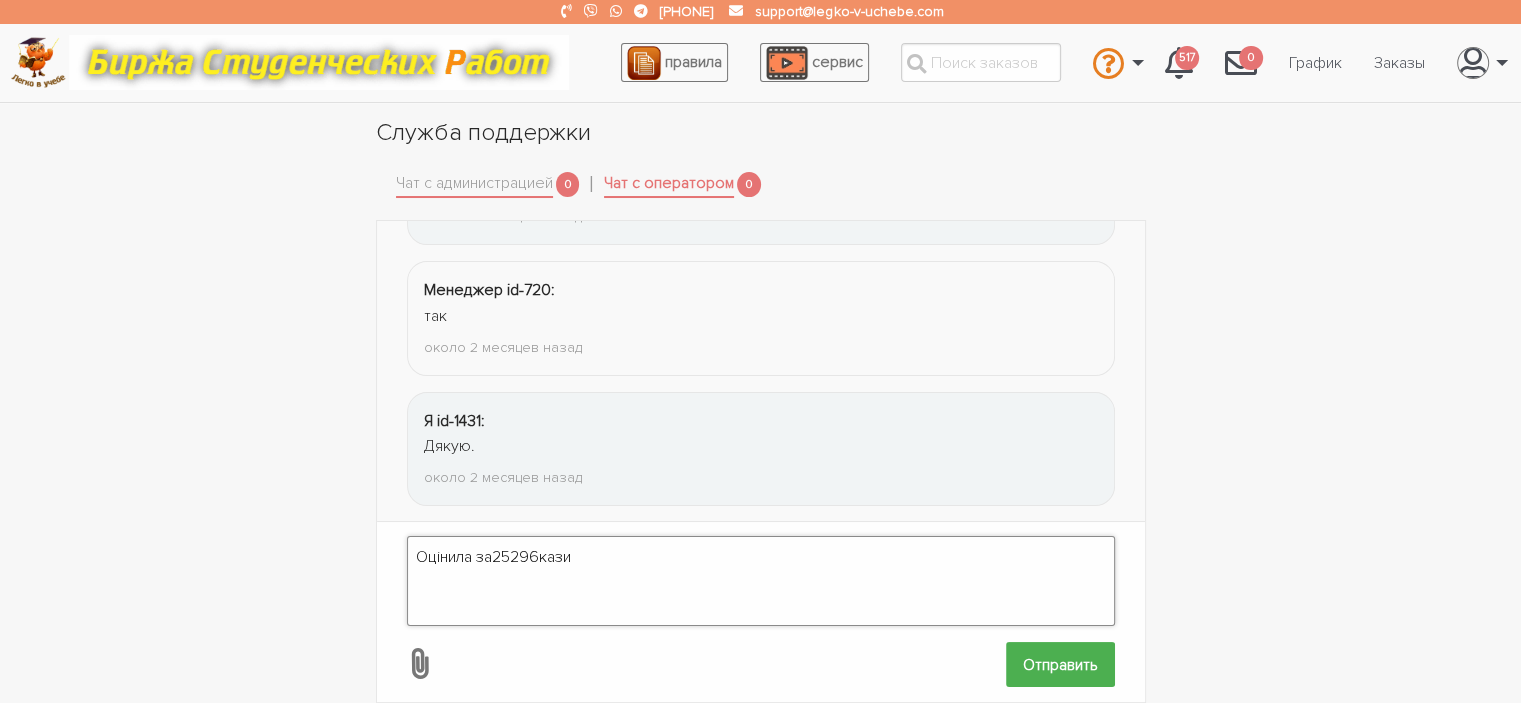 click on "Оцінила за25296кази" at bounding box center [761, 581] 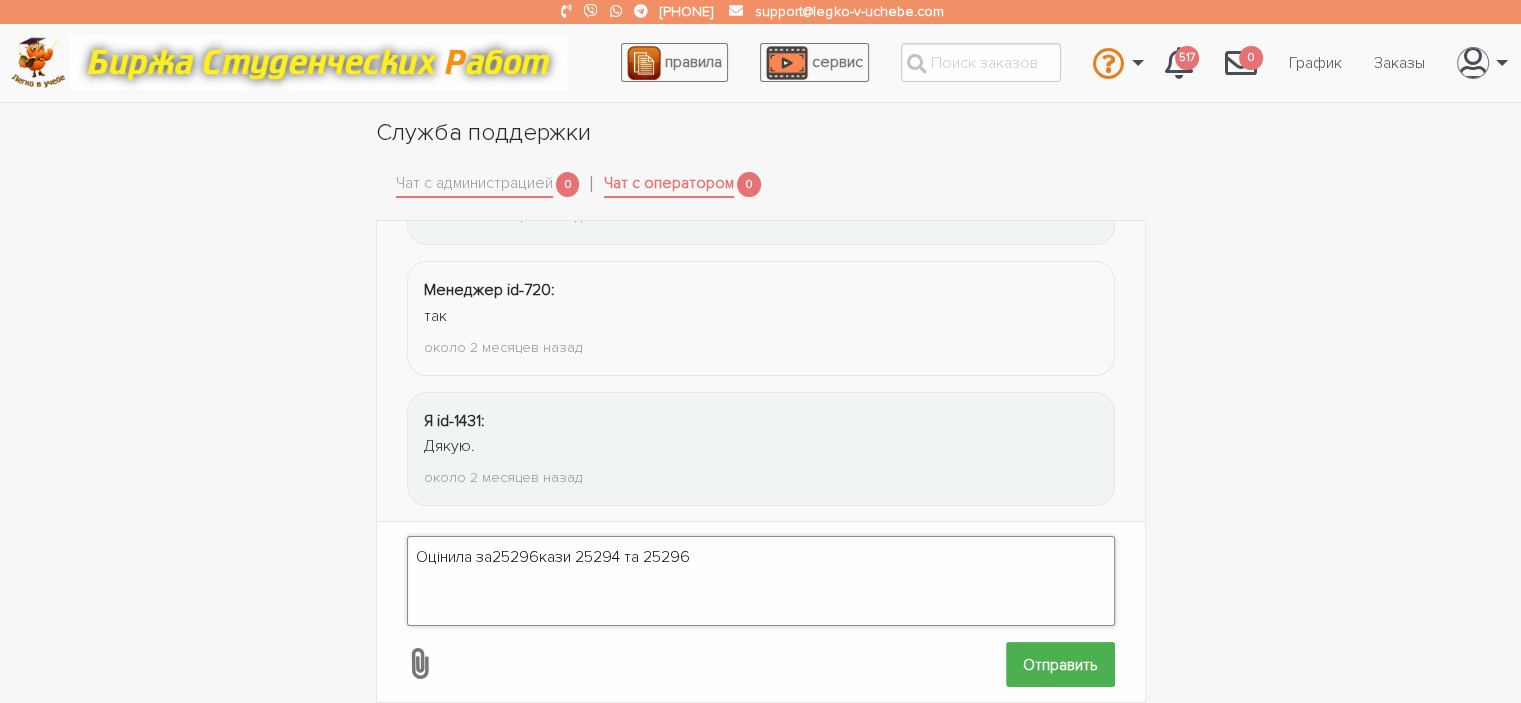 drag, startPoint x: 497, startPoint y: 540, endPoint x: 538, endPoint y: 538, distance: 41.04875 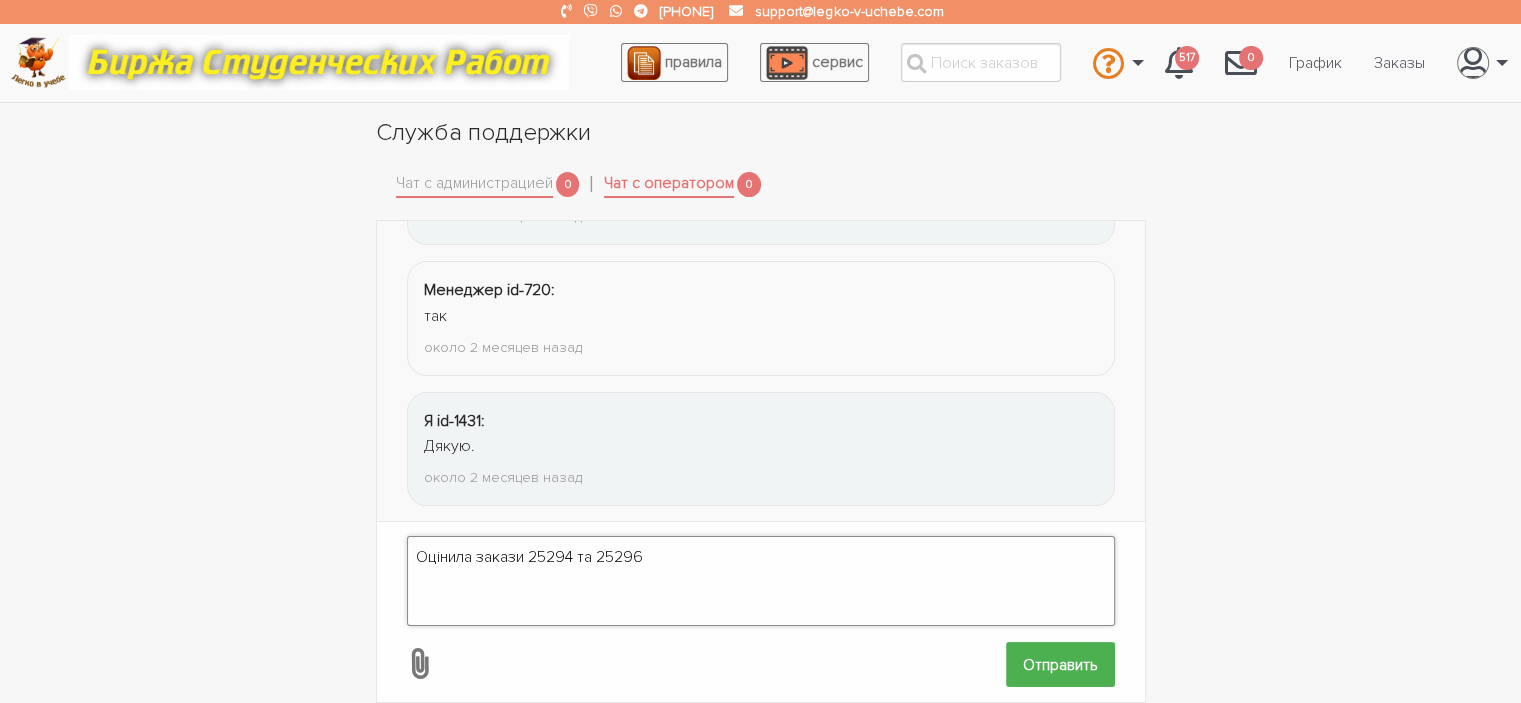 click on "Оцінила закази 25294 та 25296" at bounding box center (761, 581) 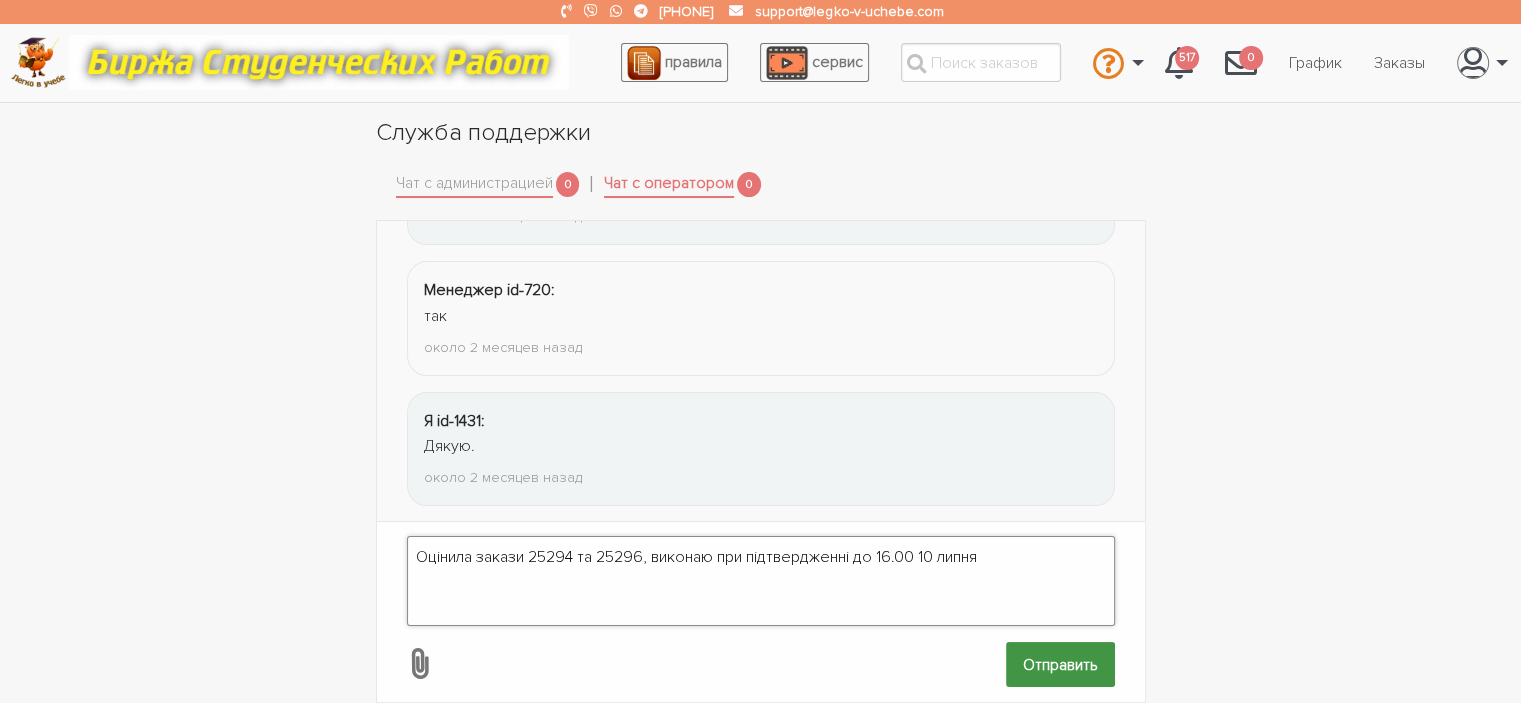 type on "Оцінила закази 25294 та 25296, виконаю при підтвердженні до 16.00 10 липня" 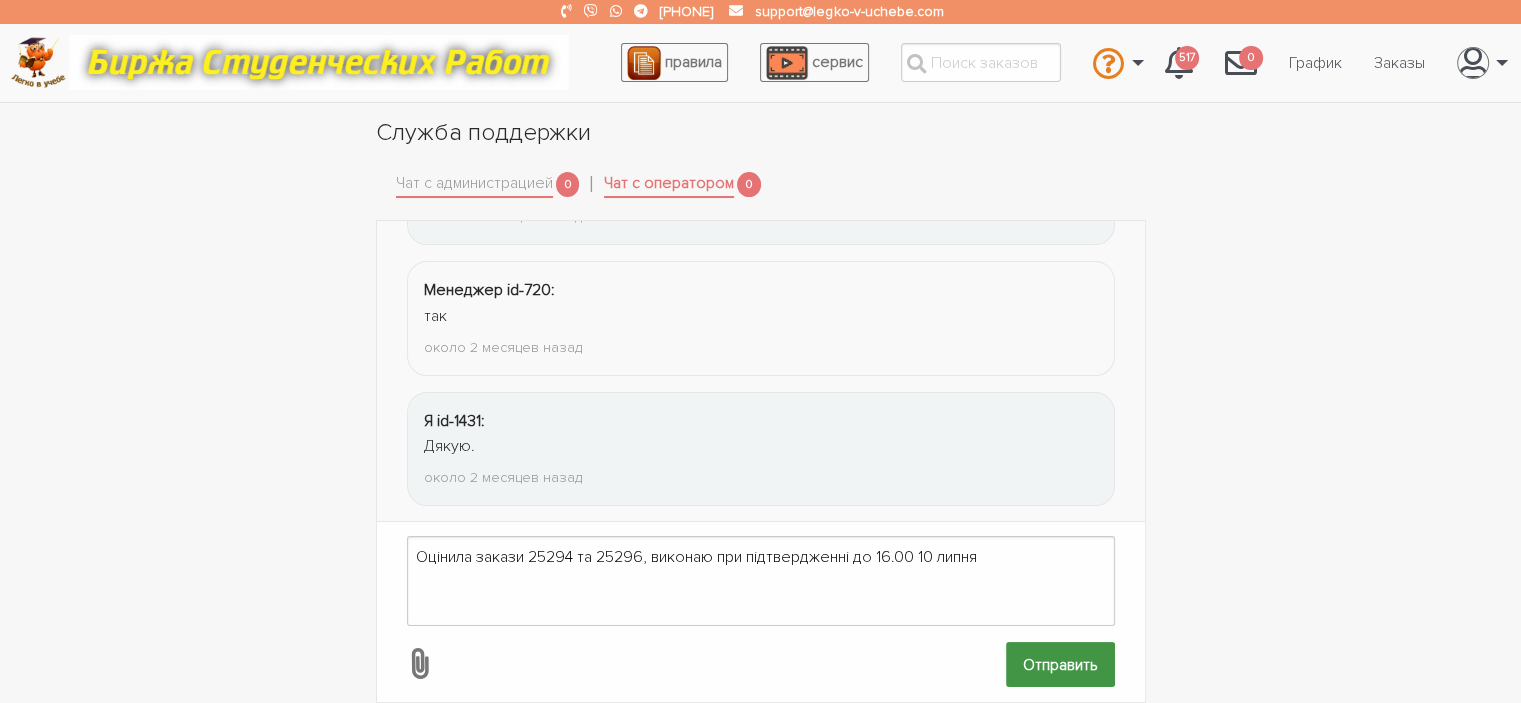 click on "Отправить" at bounding box center [1060, 664] 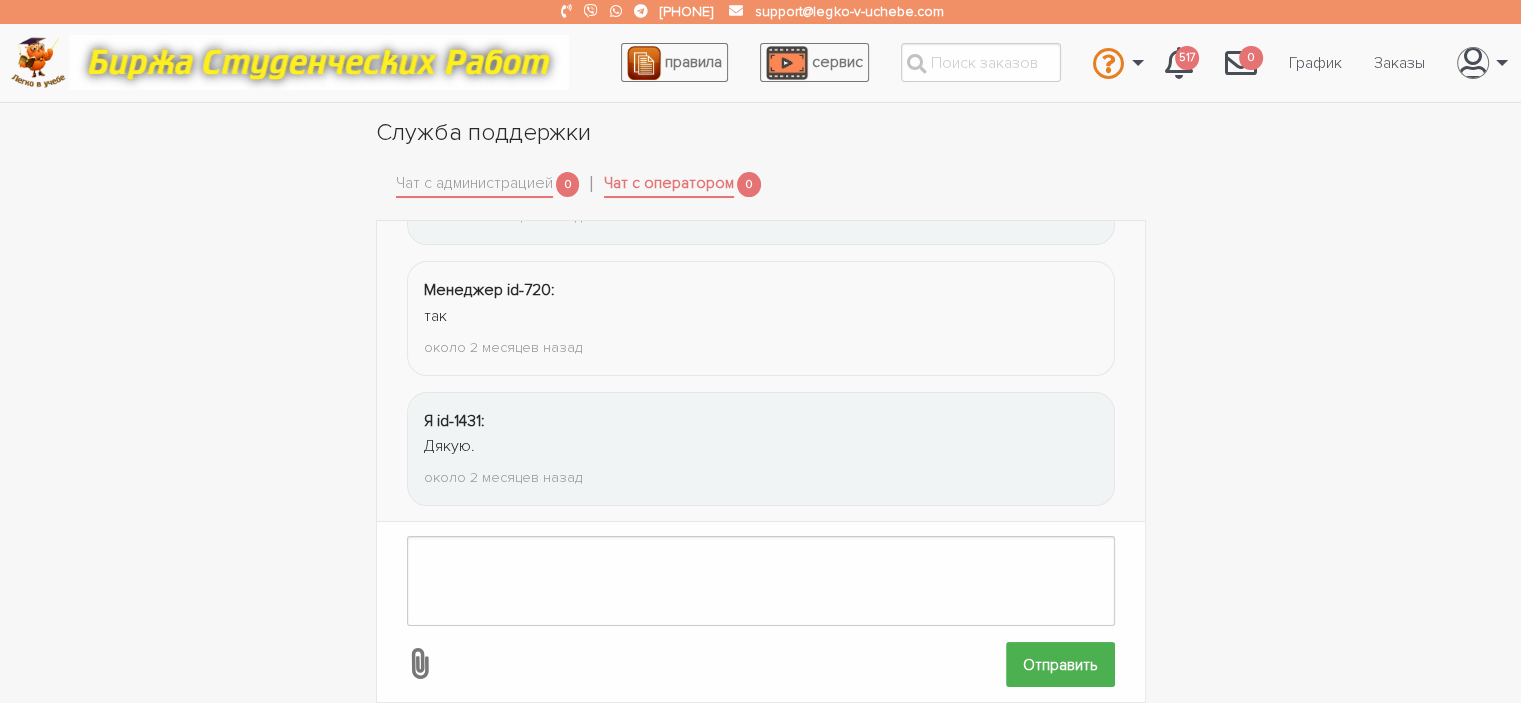 scroll, scrollTop: 2874, scrollLeft: 0, axis: vertical 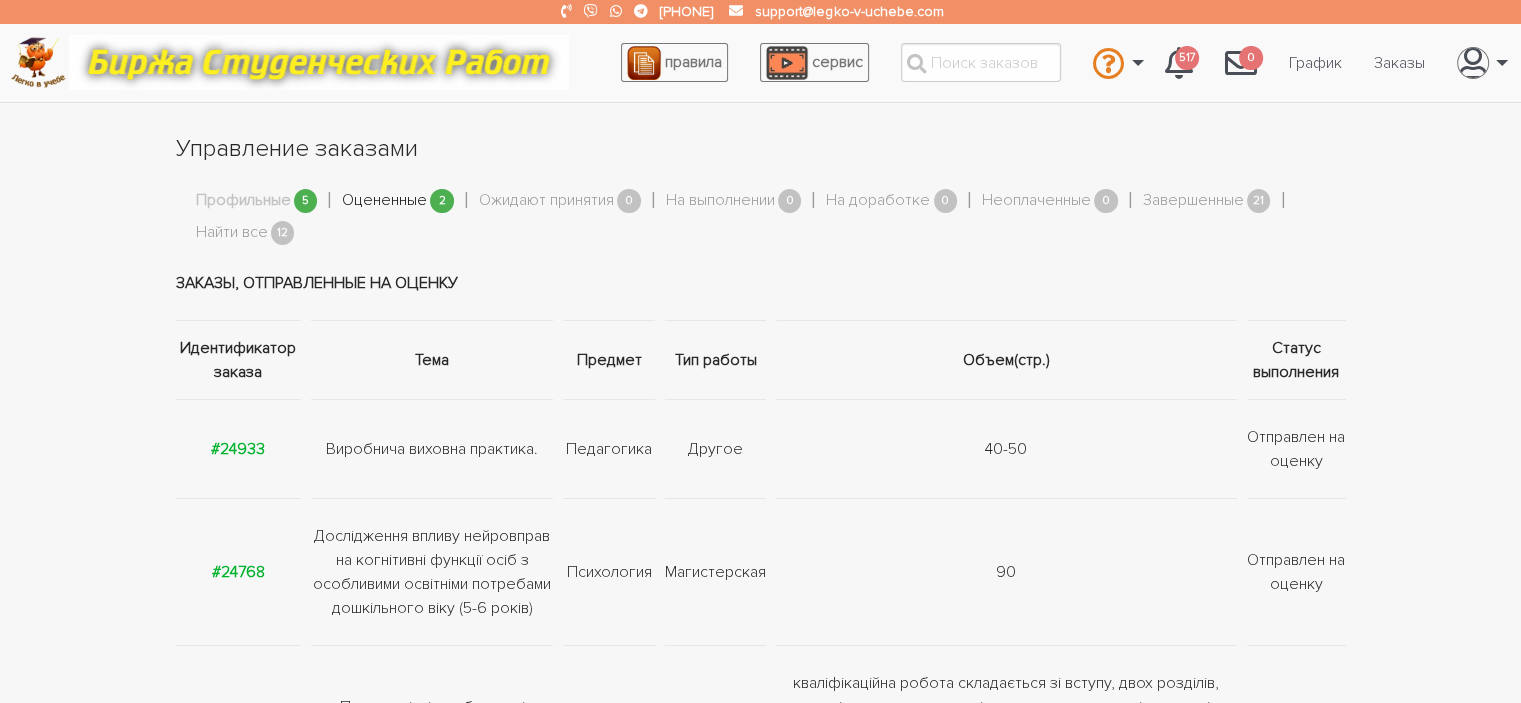 click on "Оцененные" at bounding box center [384, 201] 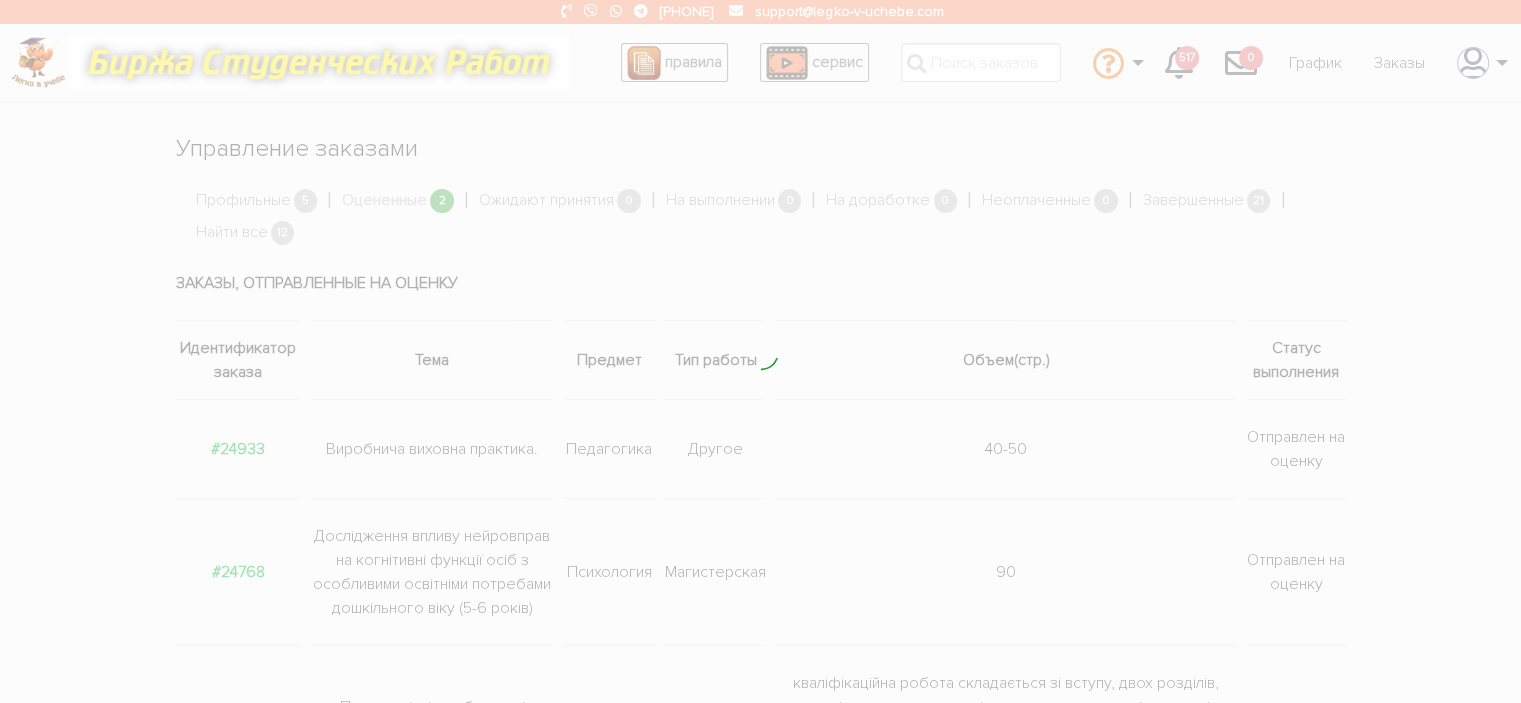 click at bounding box center [760, 351] 